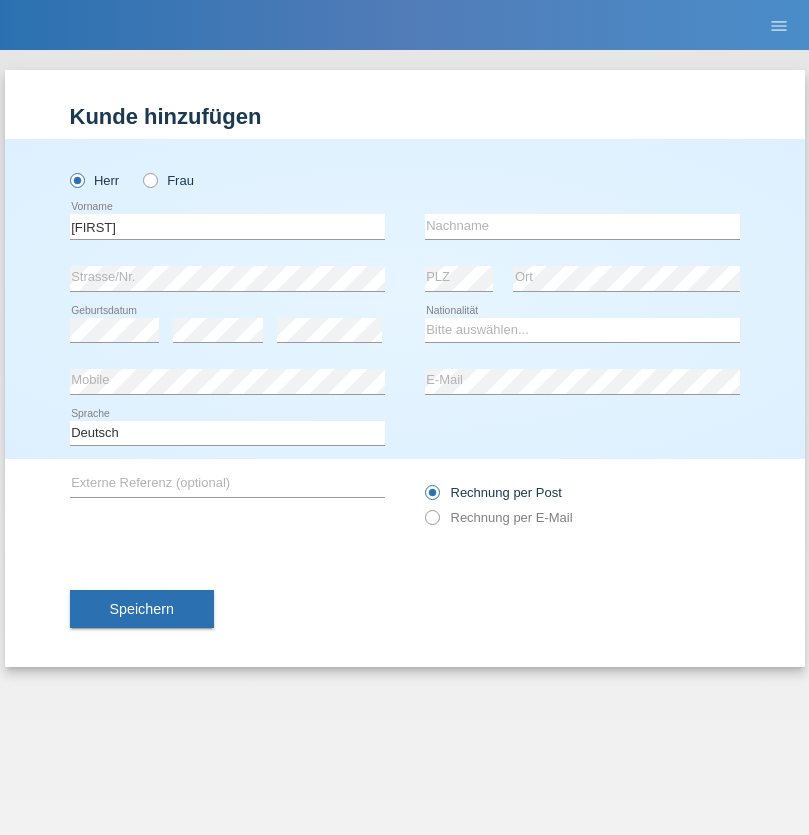 scroll, scrollTop: 0, scrollLeft: 0, axis: both 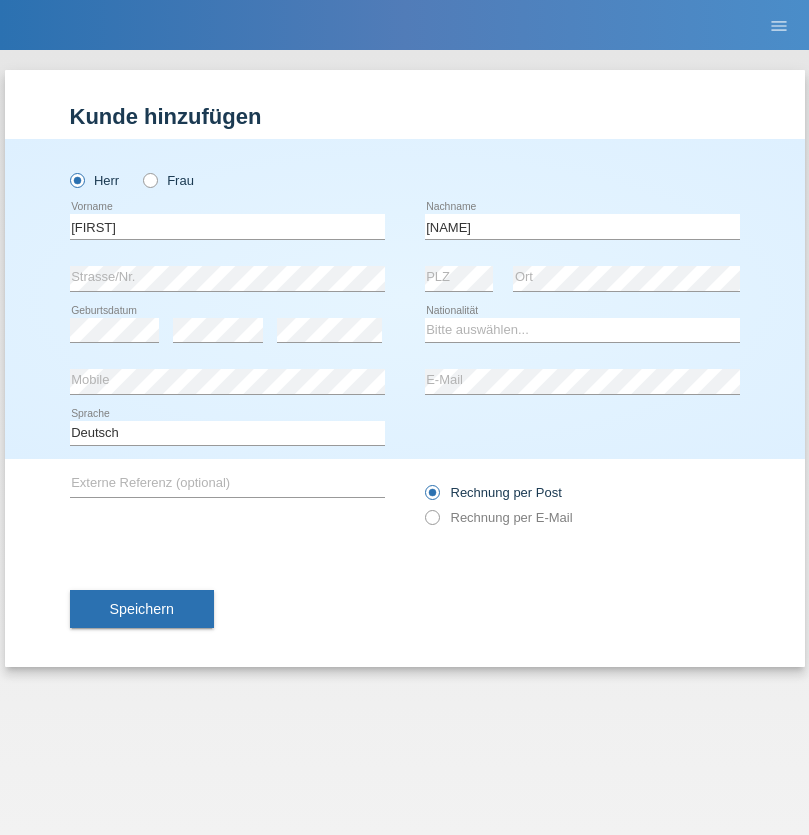 type on "Berger" 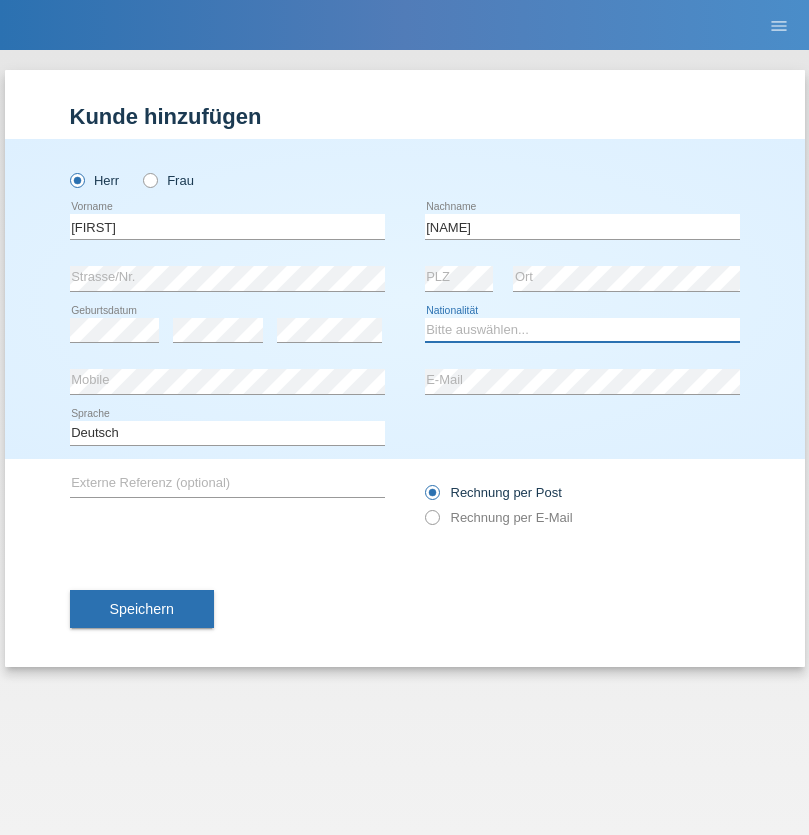 select on "CH" 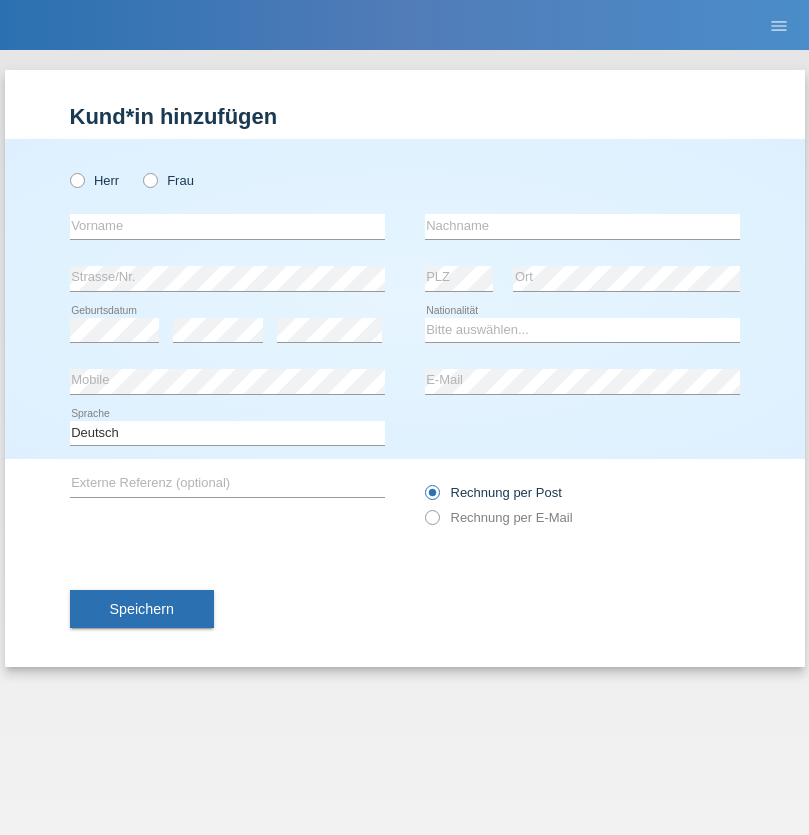 scroll, scrollTop: 0, scrollLeft: 0, axis: both 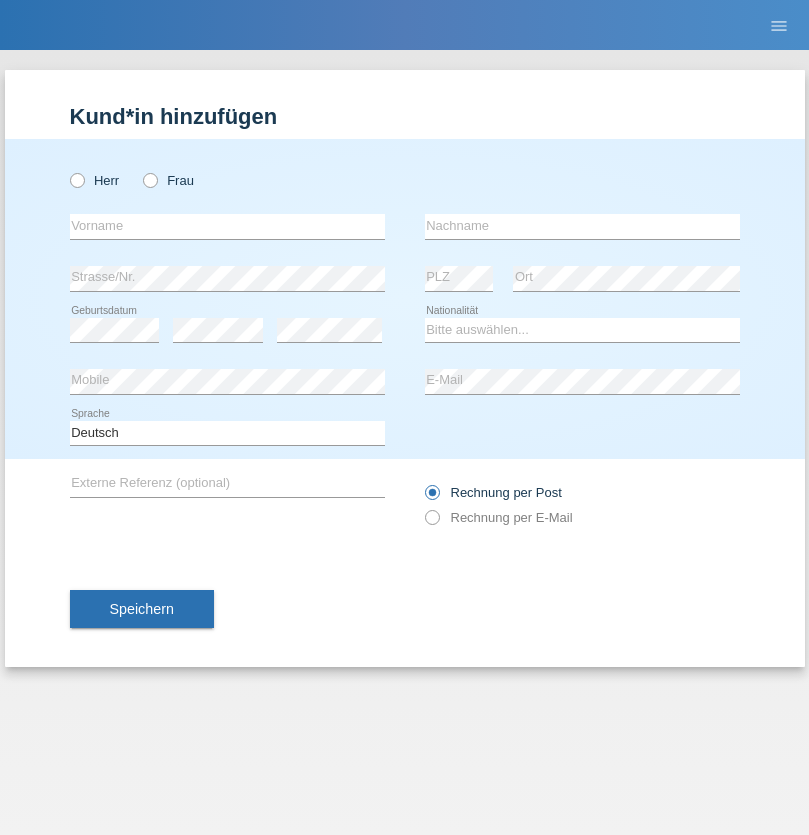 radio on "true" 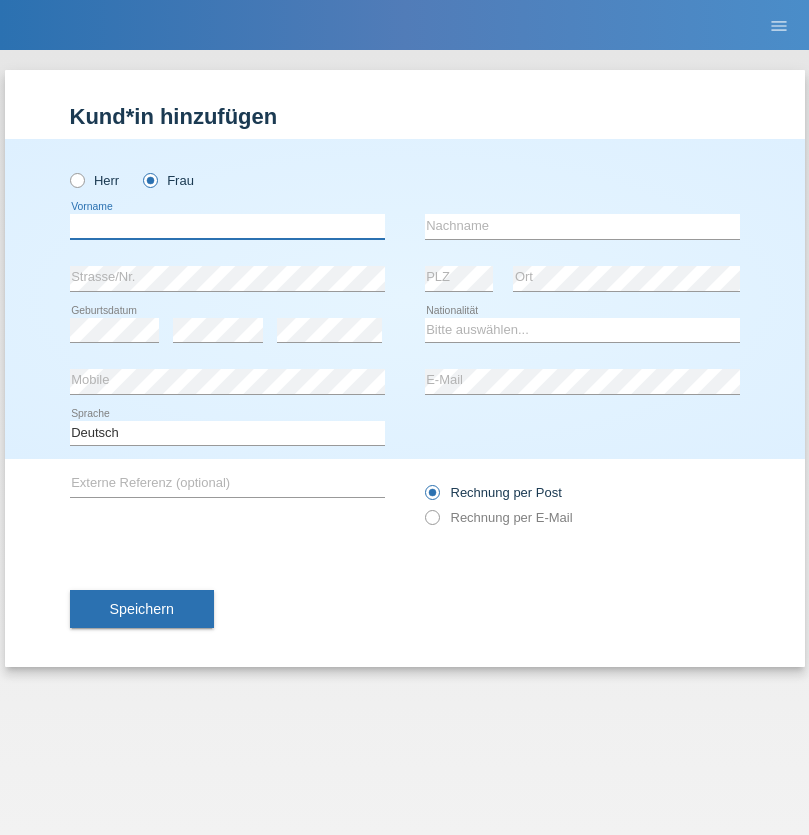 click at bounding box center (227, 226) 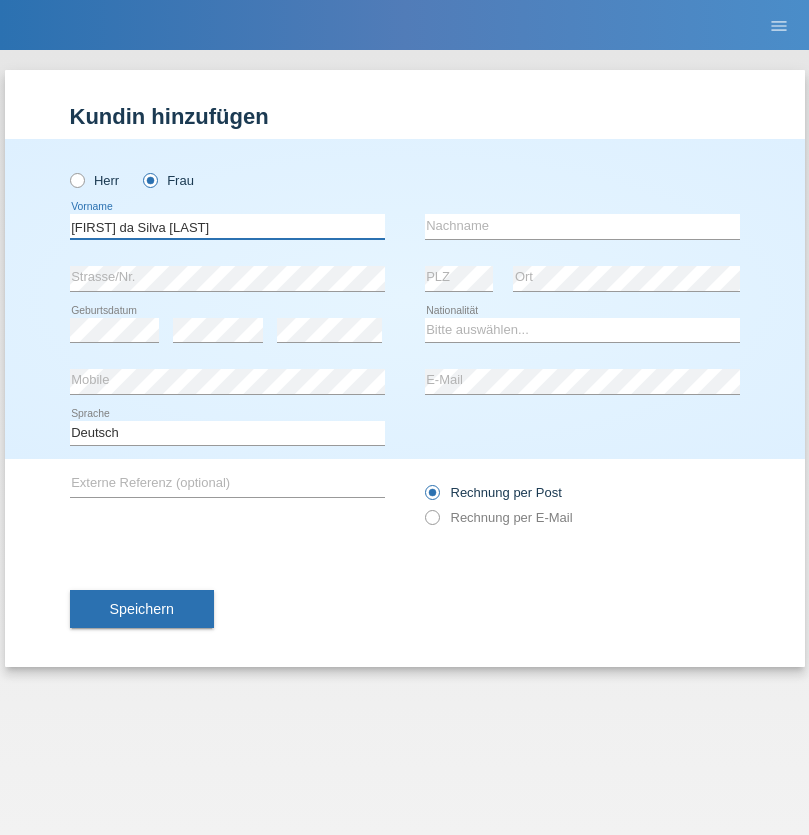 type on "Teixeira da Silva Moço" 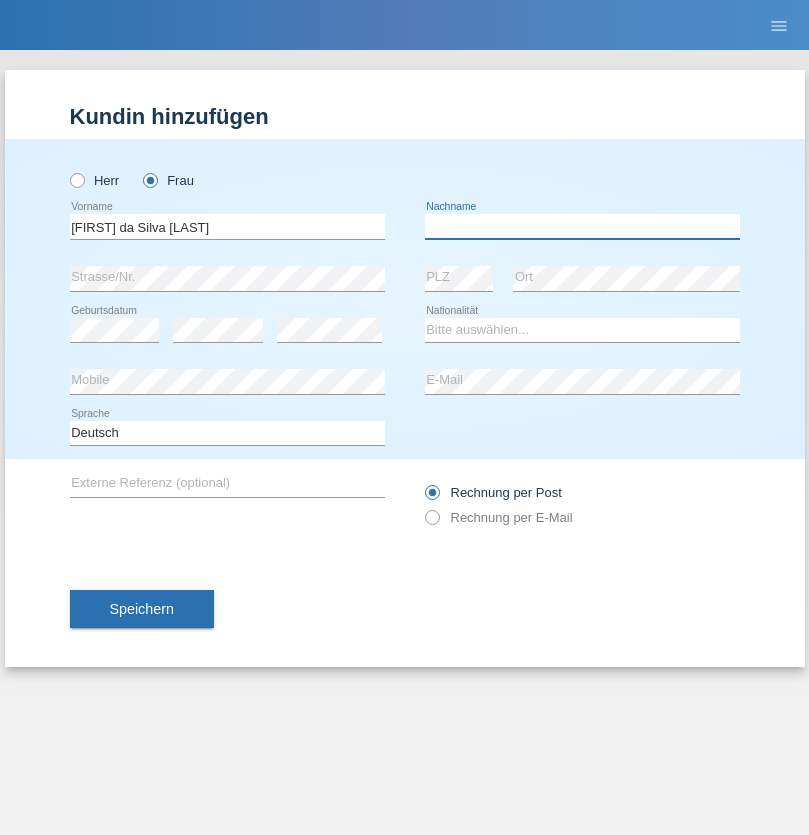 click at bounding box center [582, 226] 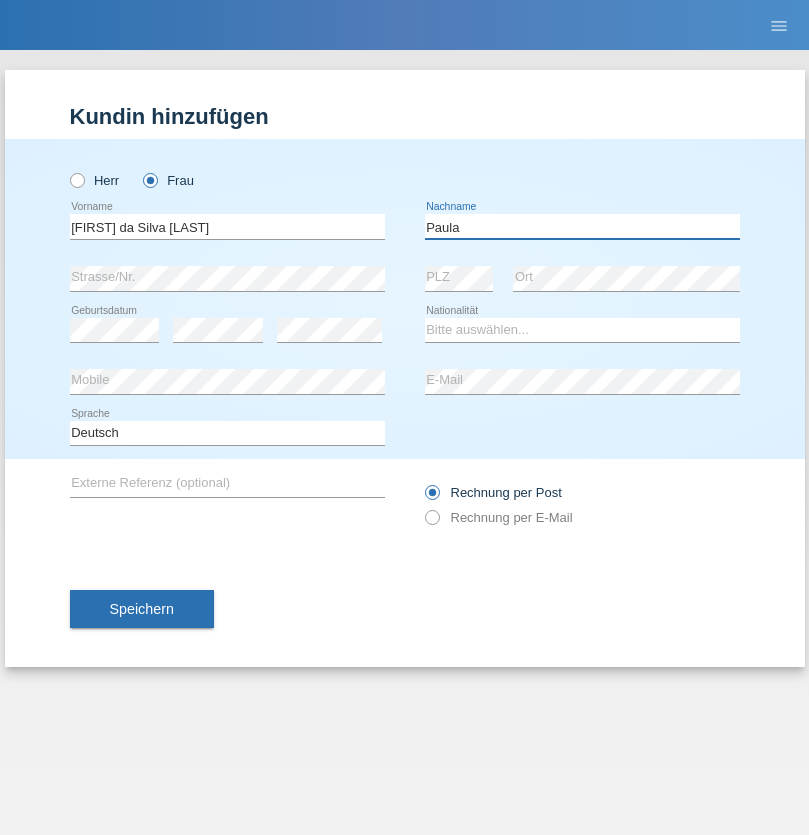 type on "Paula" 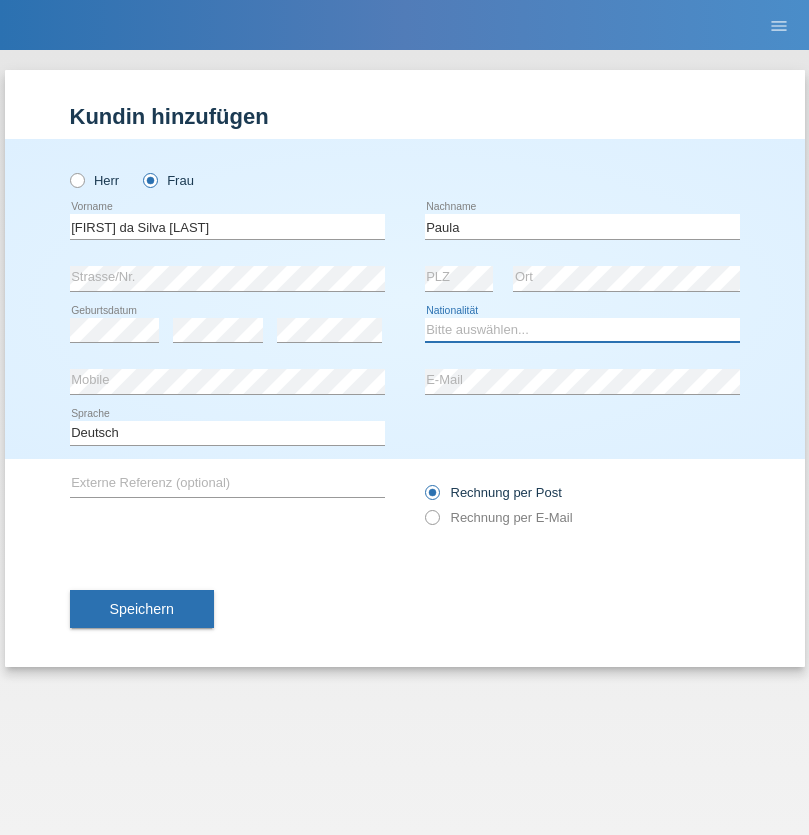 select on "PT" 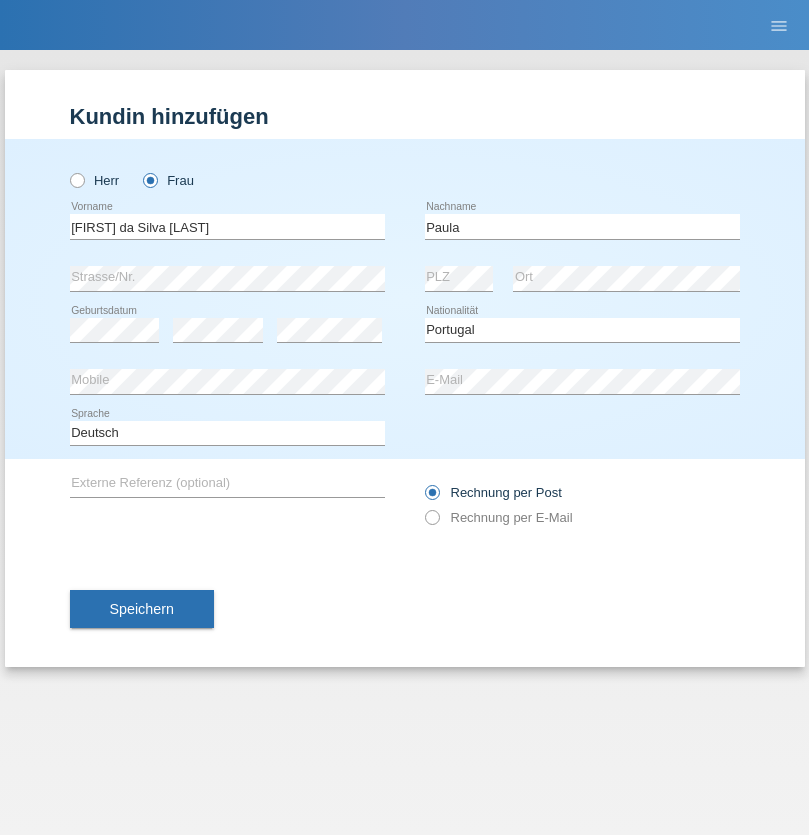 select on "C" 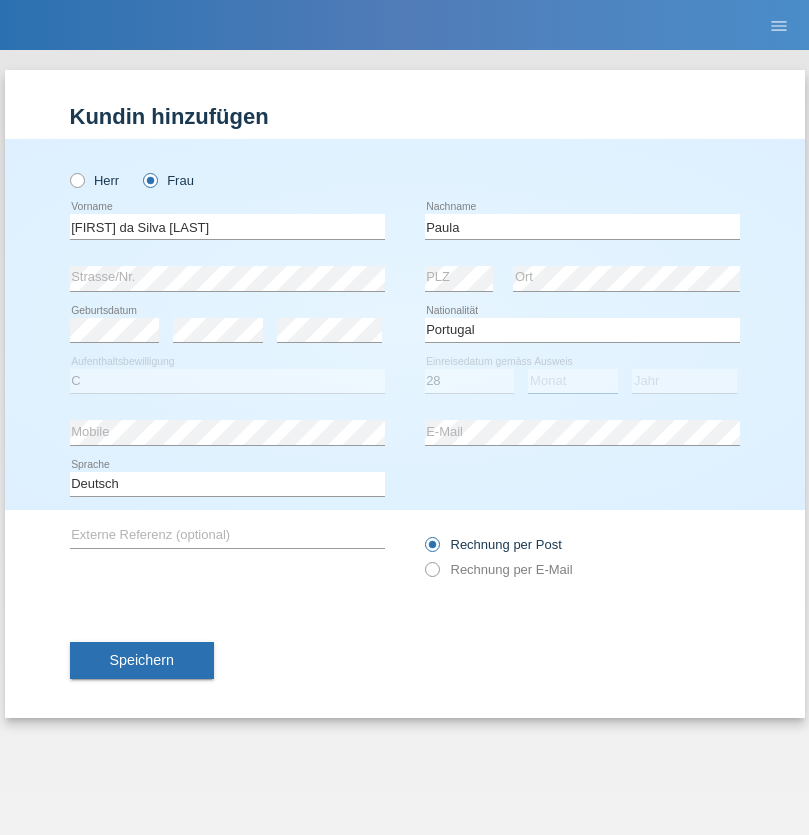 select on "03" 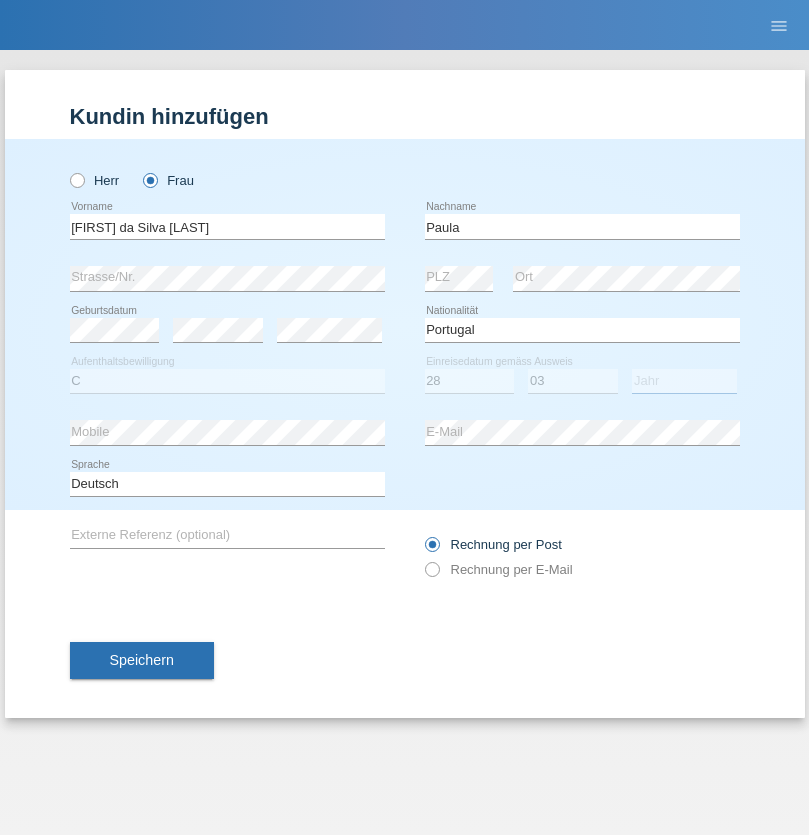 select on "2005" 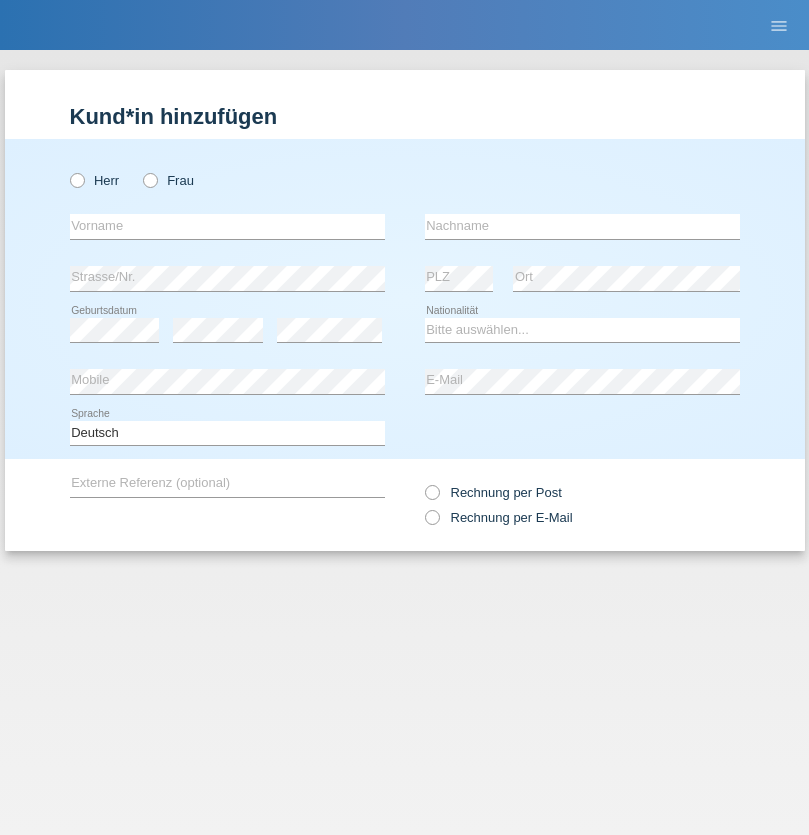 scroll, scrollTop: 0, scrollLeft: 0, axis: both 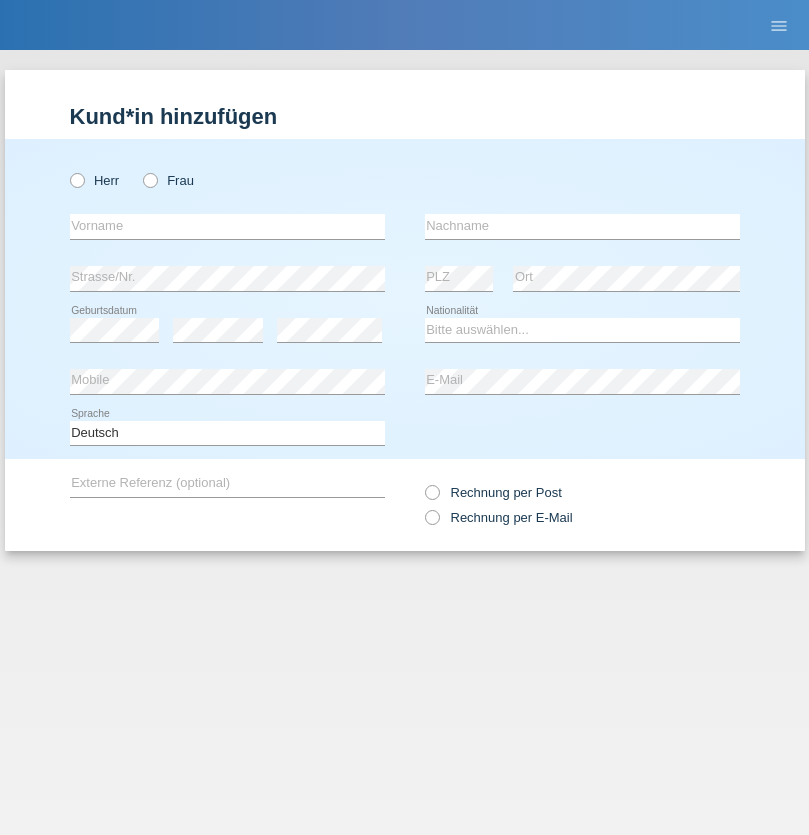 radio on "true" 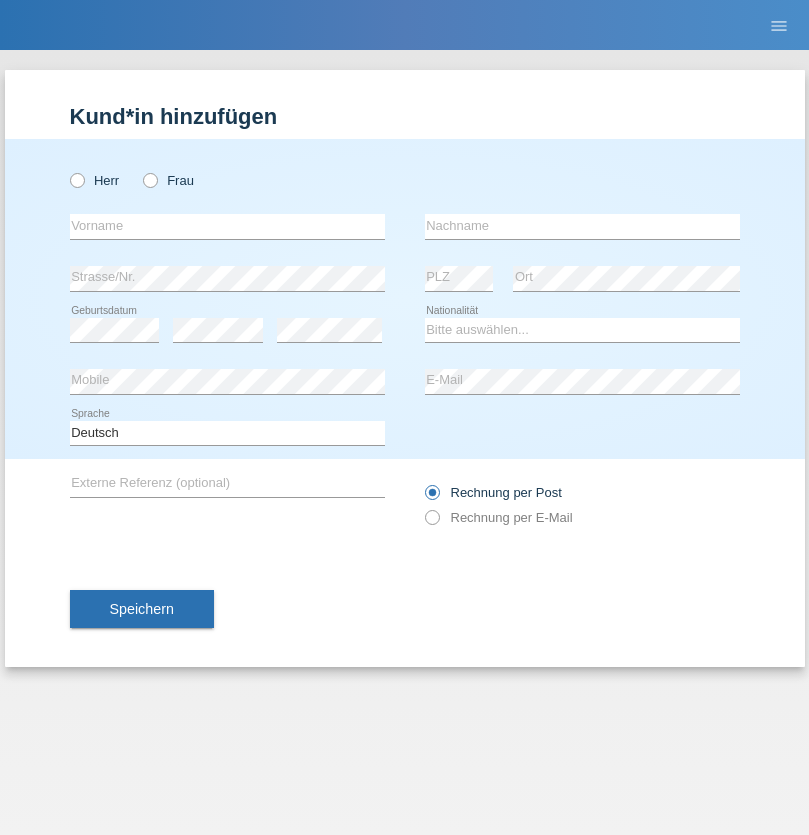 radio on "true" 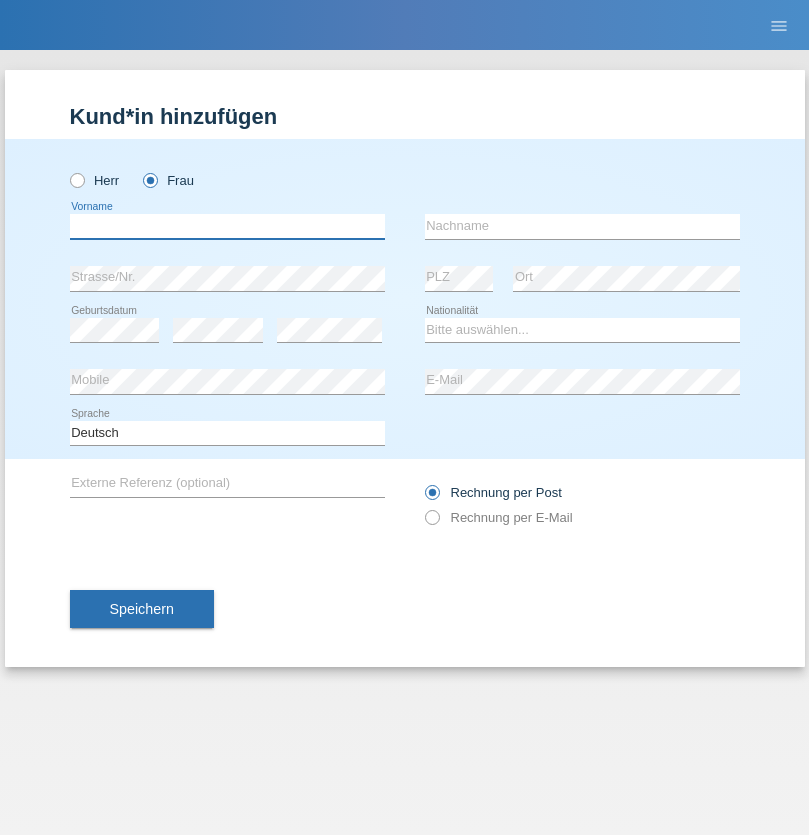 click at bounding box center [227, 226] 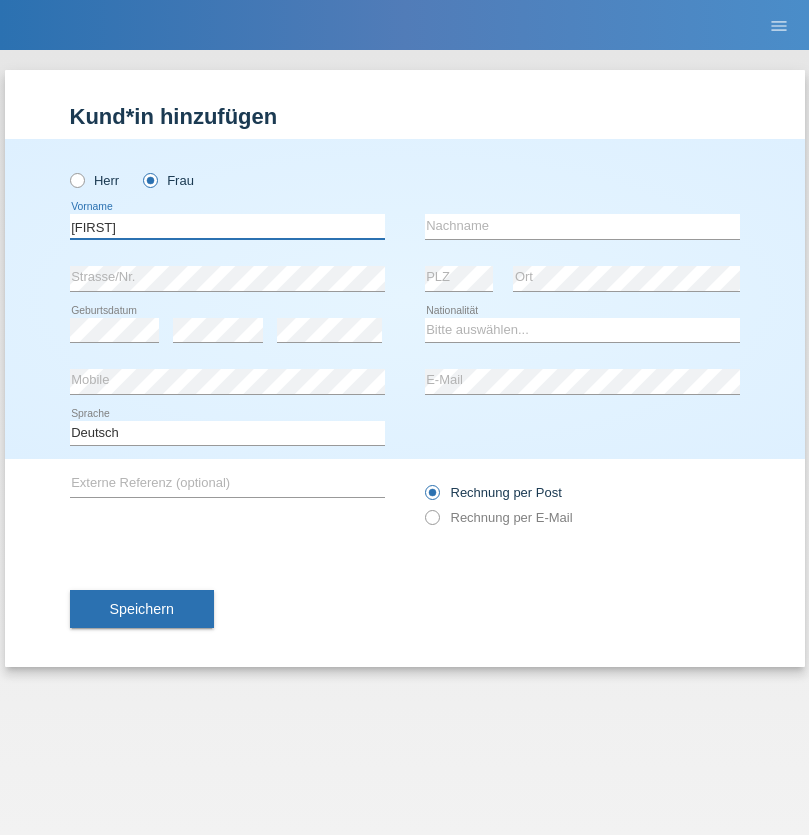 type on "Monika" 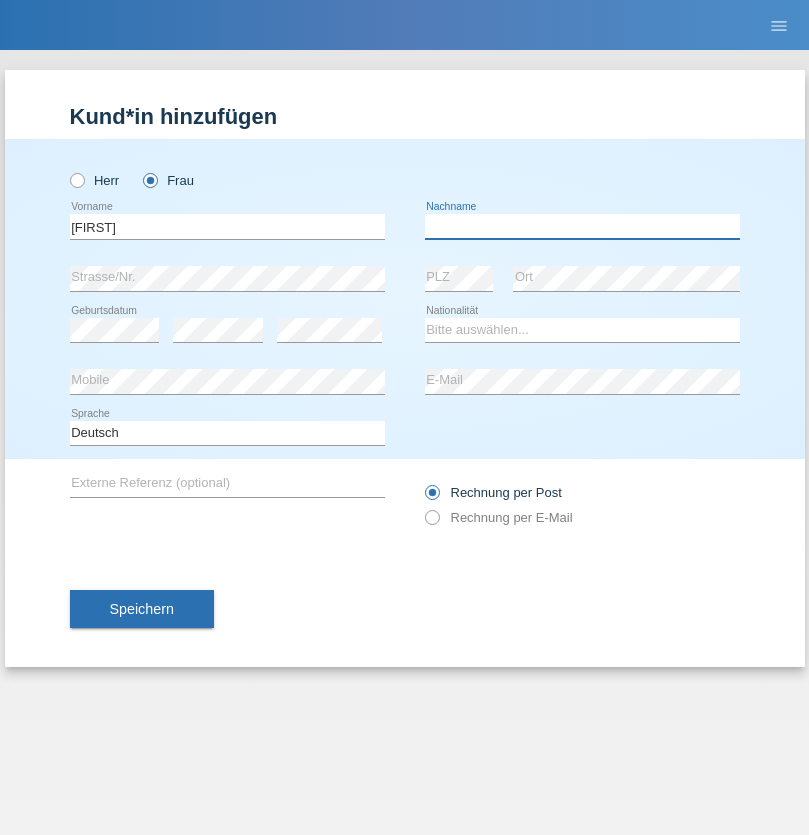 click at bounding box center [582, 226] 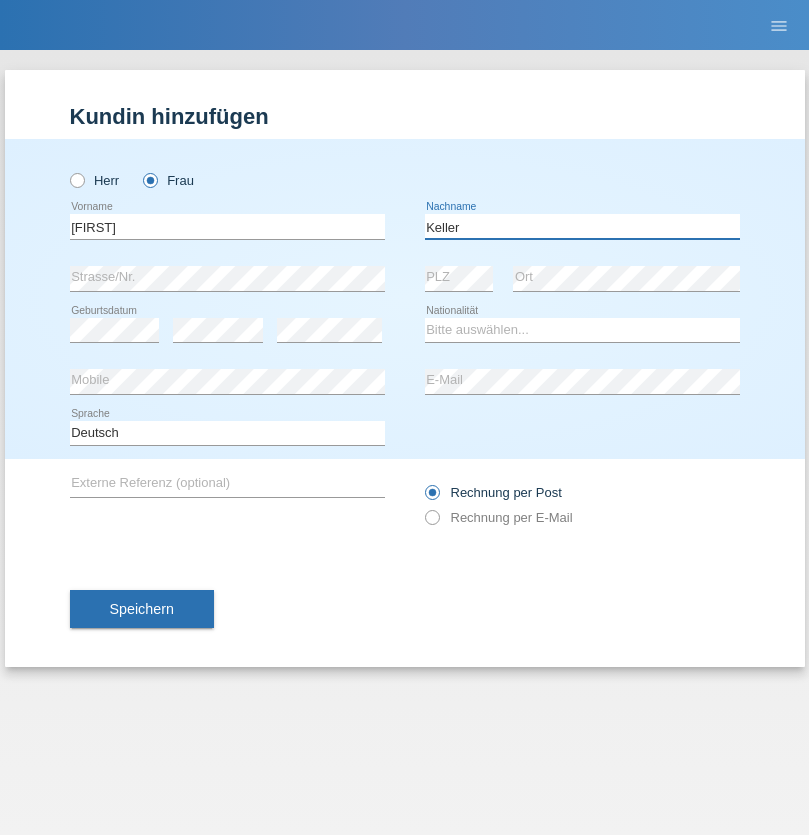 type on "Keller" 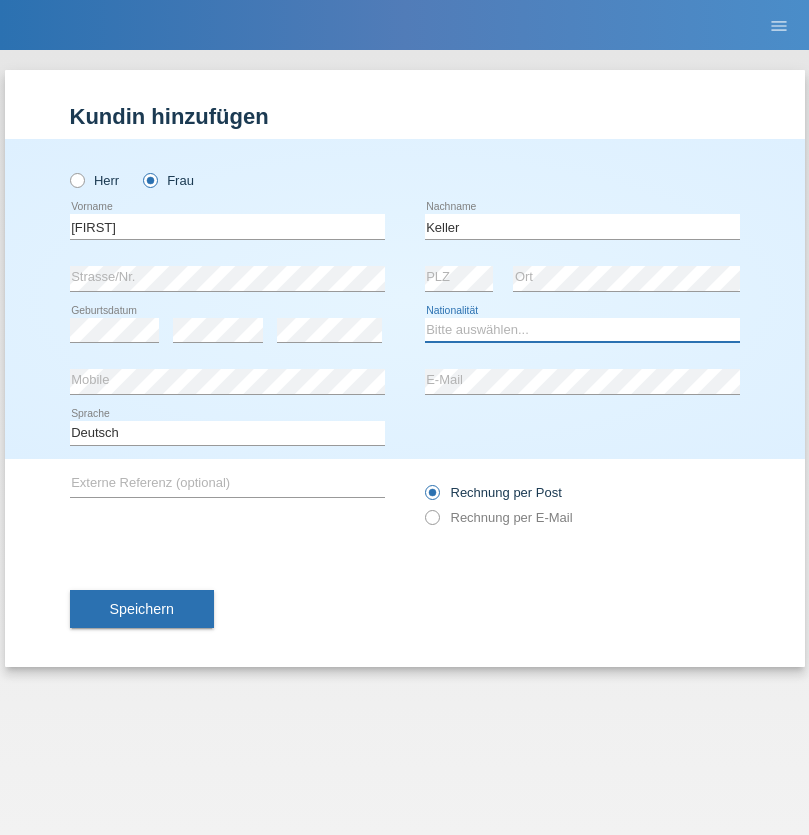 select on "CH" 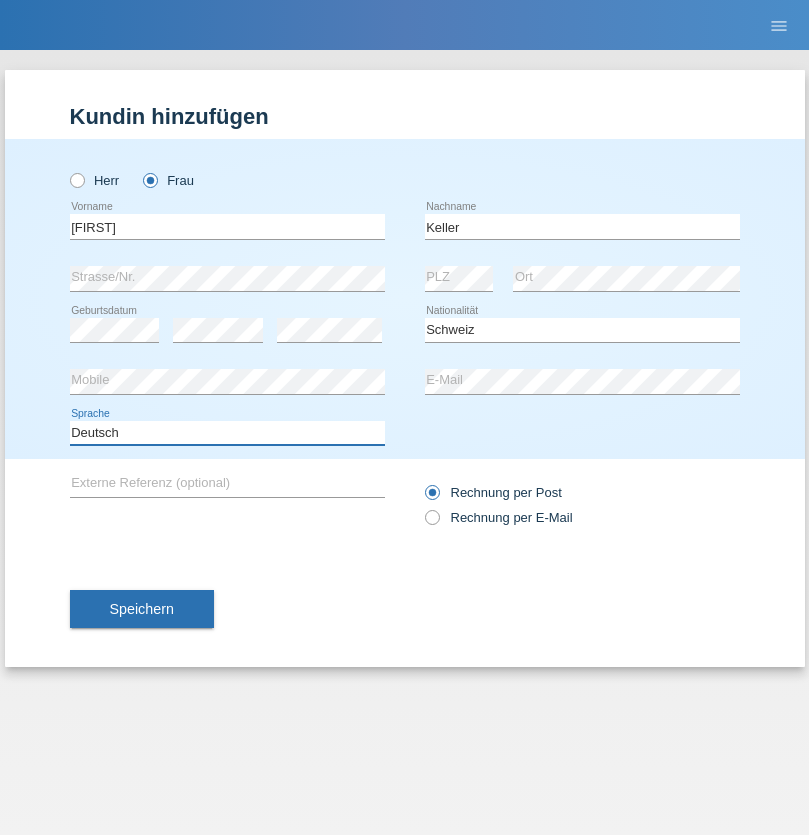select on "en" 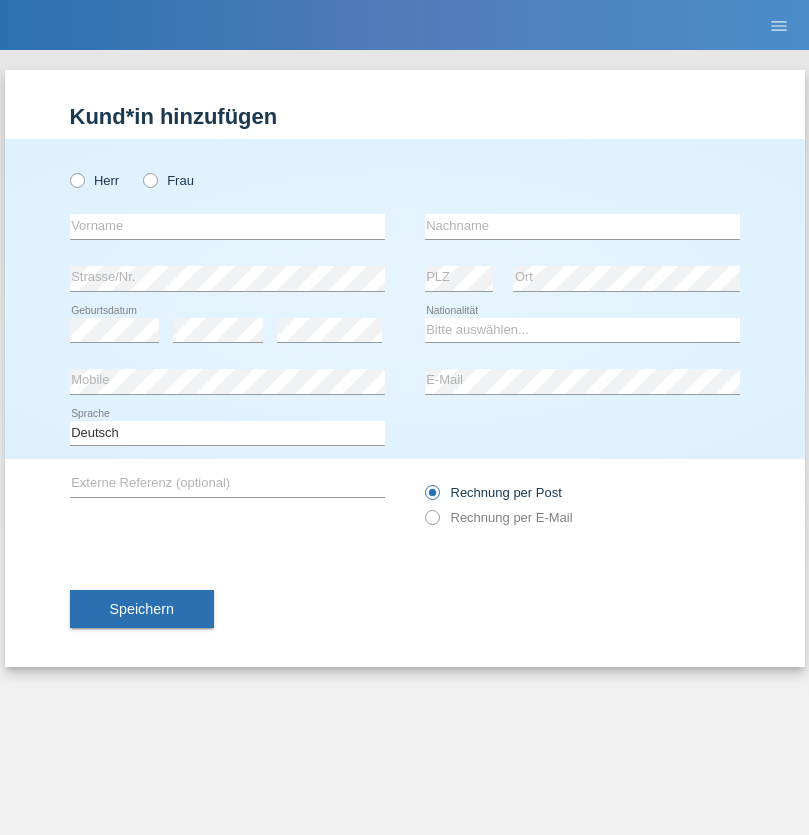scroll, scrollTop: 0, scrollLeft: 0, axis: both 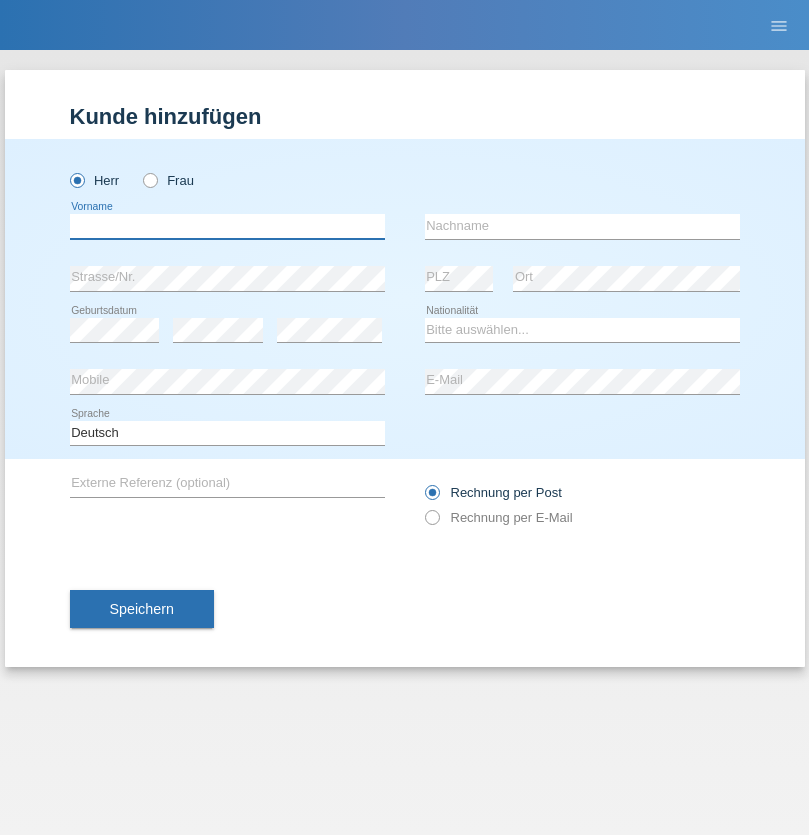 click at bounding box center (227, 226) 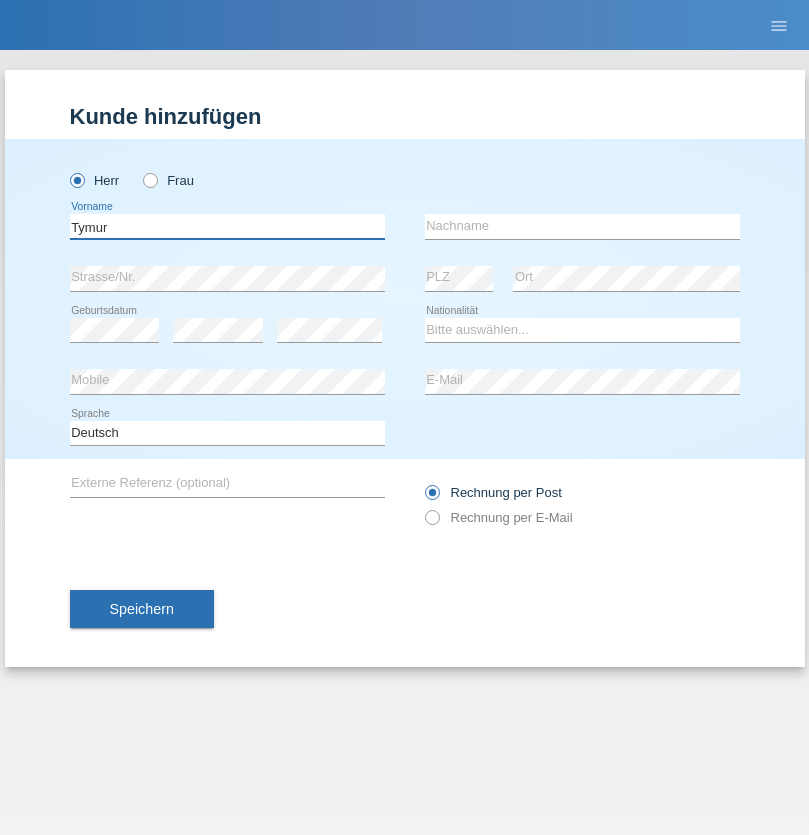 type on "Tymur" 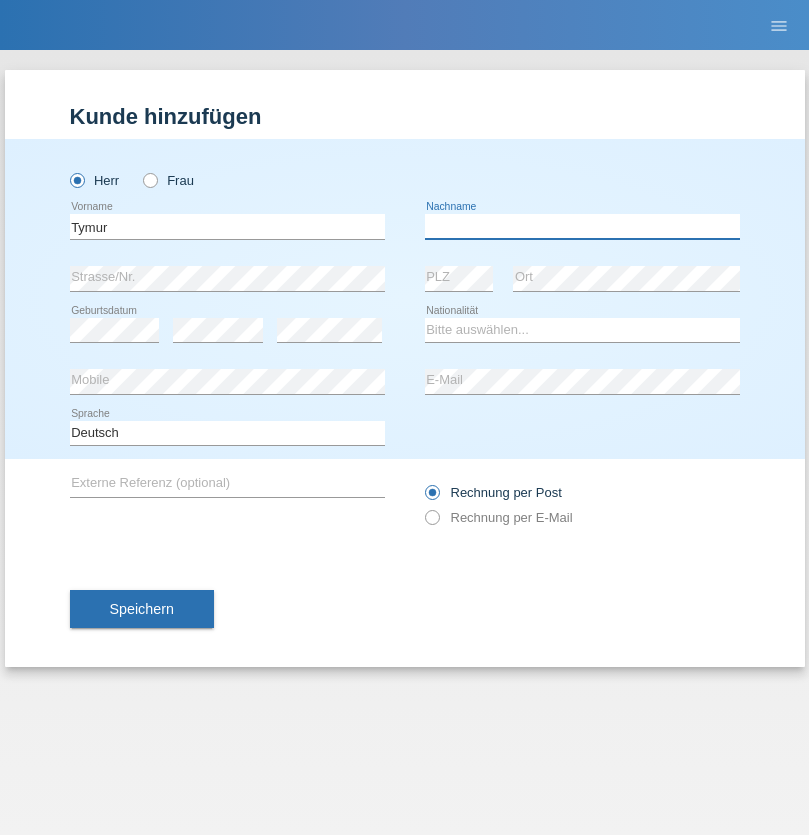 click at bounding box center (582, 226) 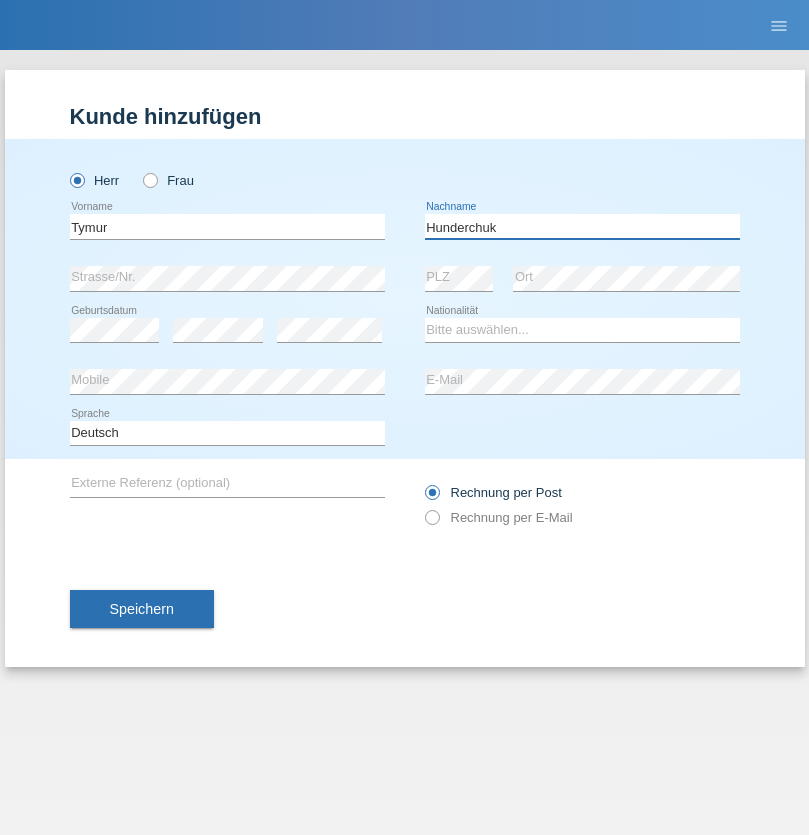 type on "Hunderchuk" 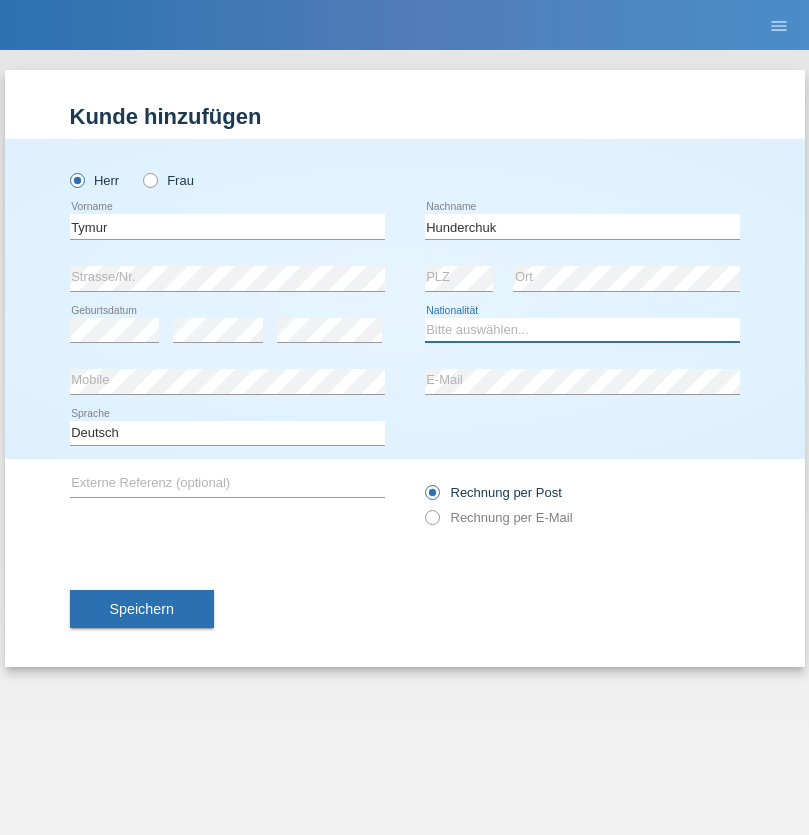 select on "UA" 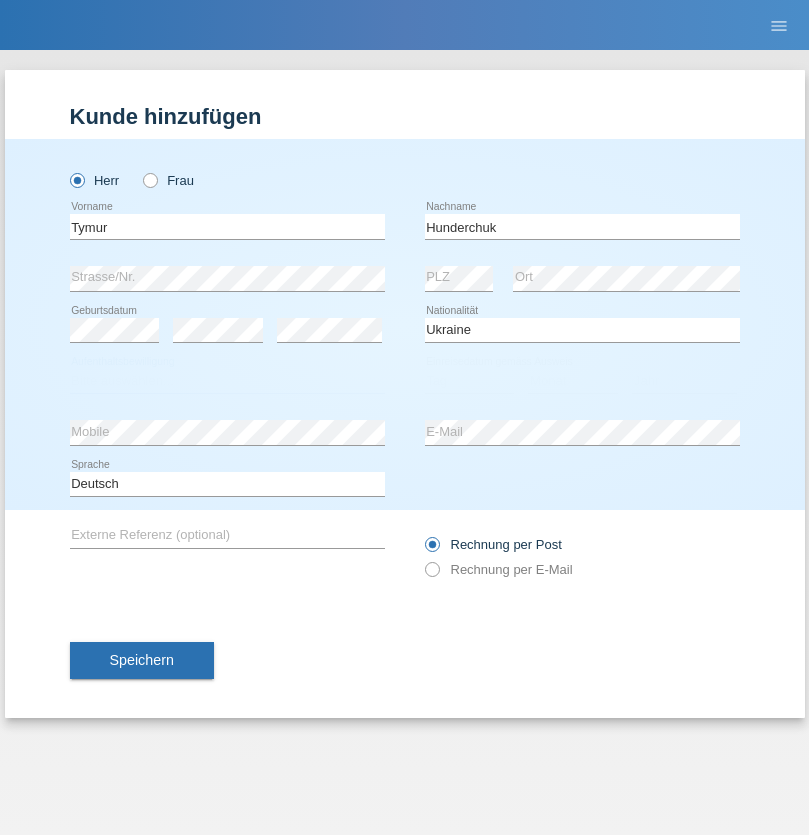 select on "C" 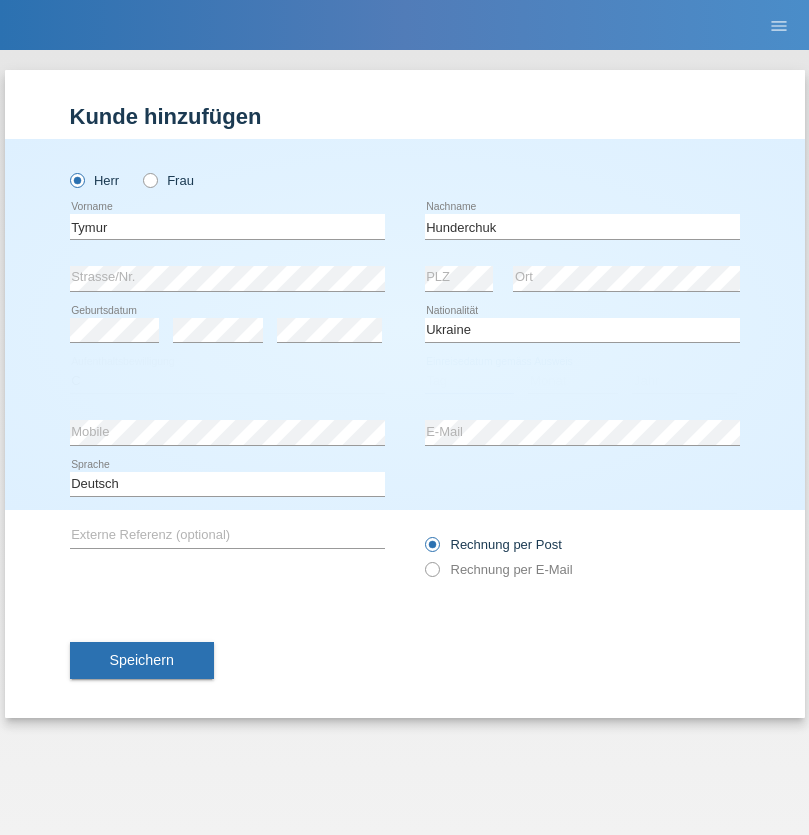 select on "20" 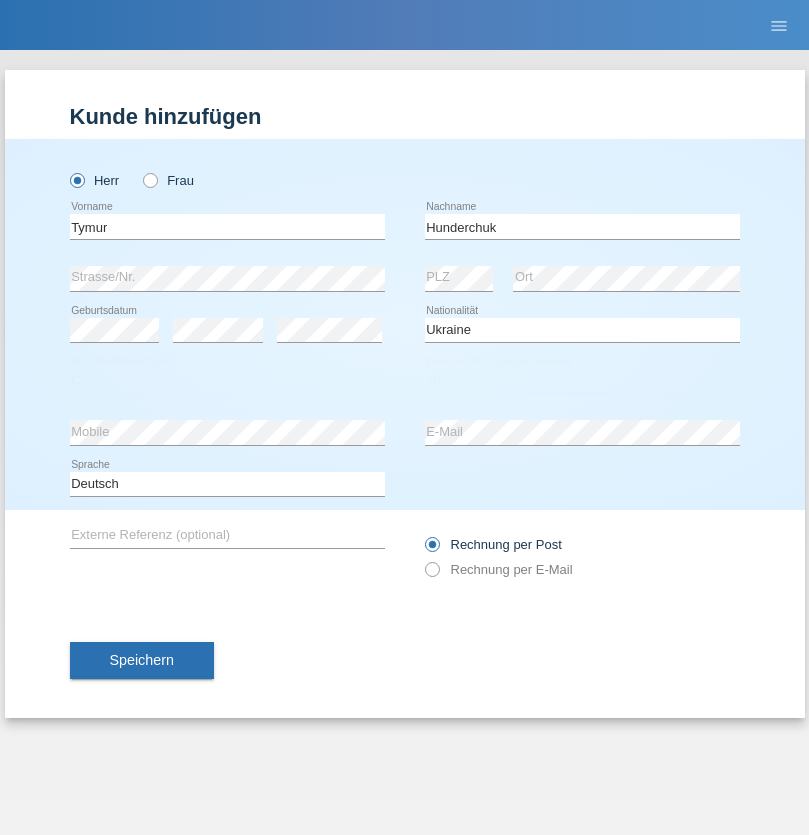 select on "08" 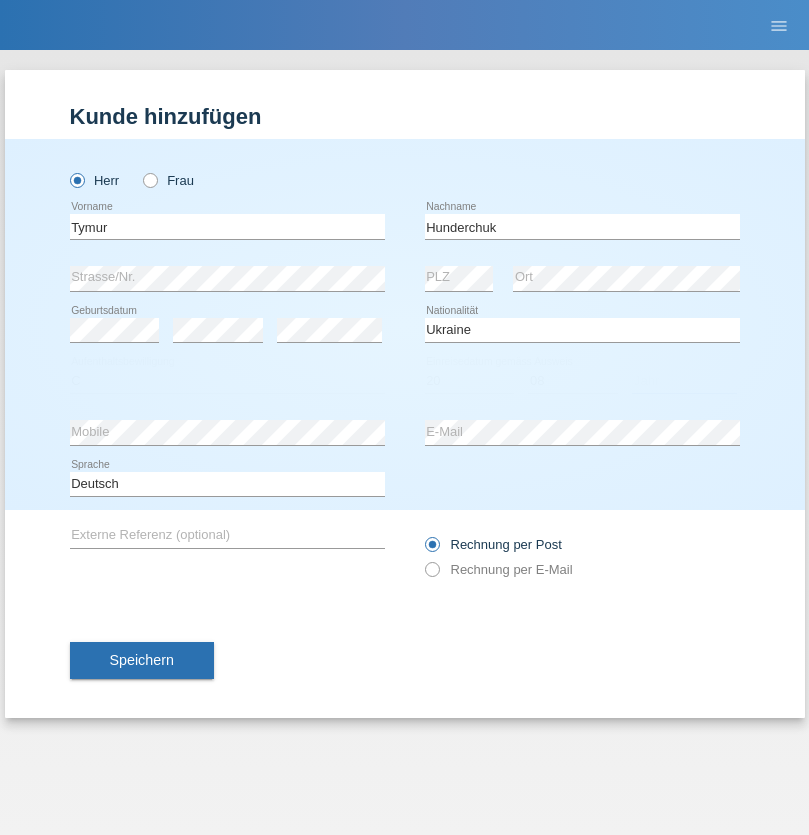 select on "2021" 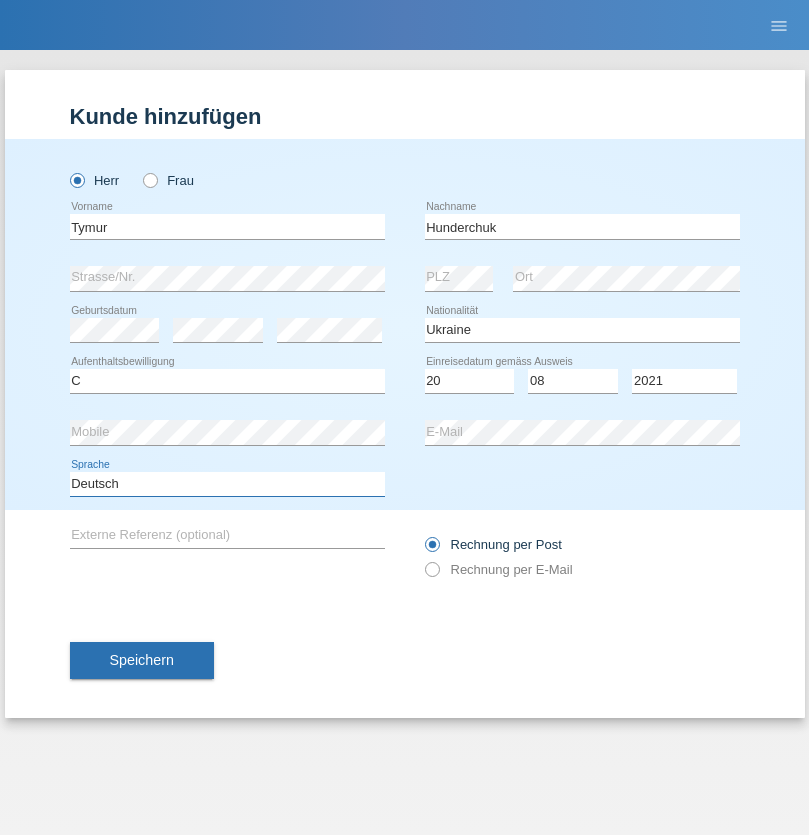 select on "en" 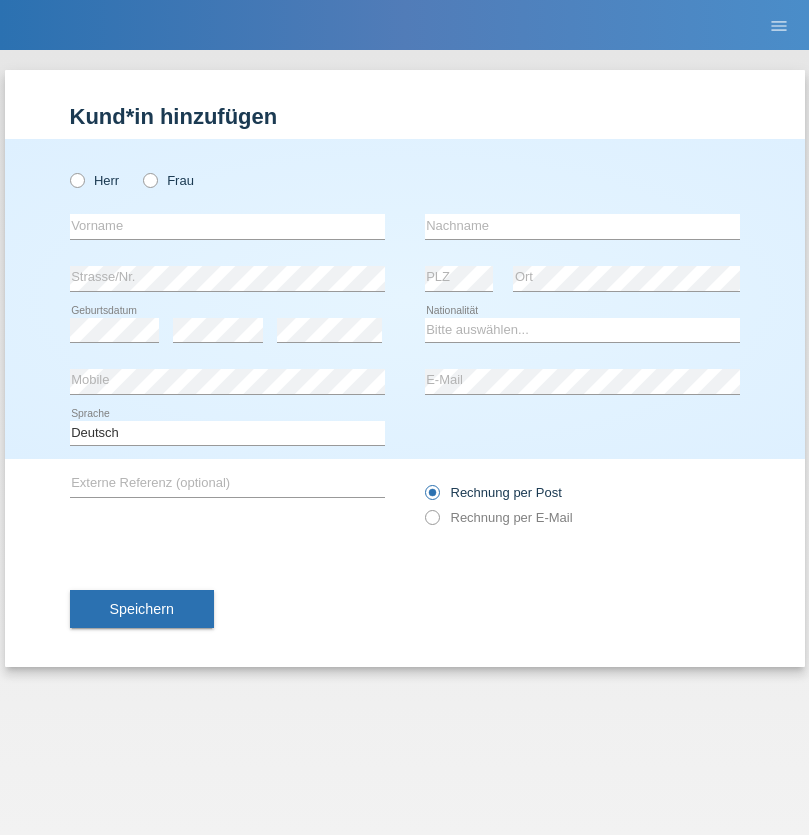 scroll, scrollTop: 0, scrollLeft: 0, axis: both 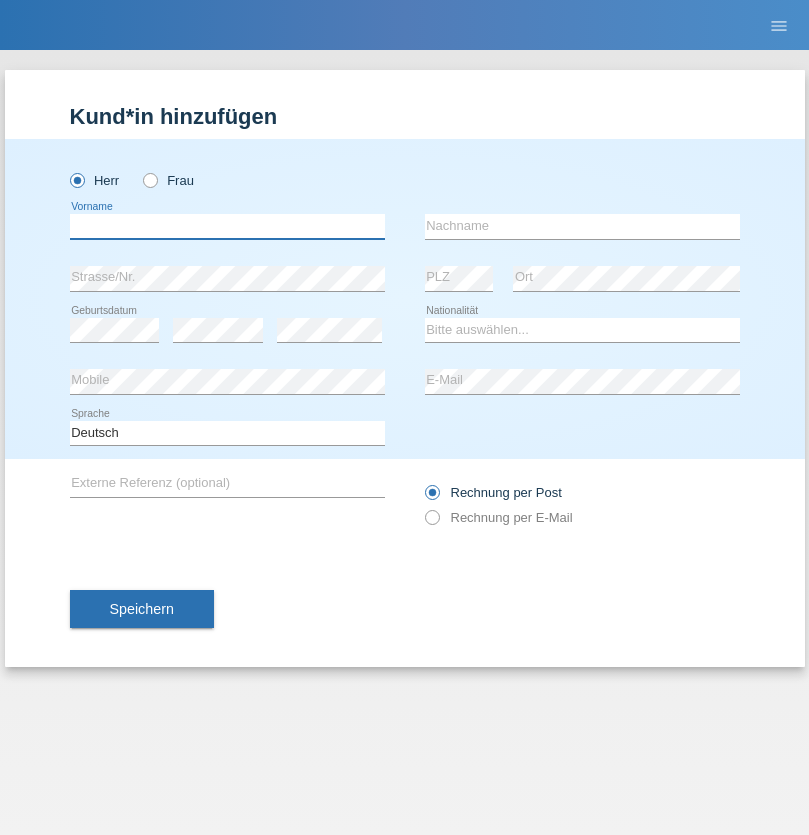 click at bounding box center [227, 226] 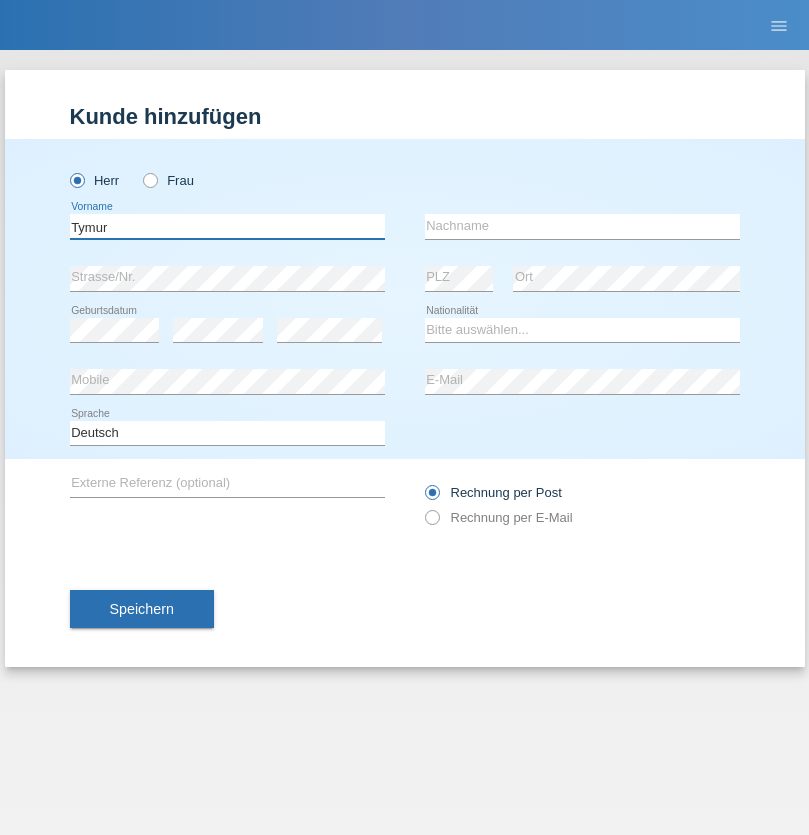 type on "Tymur" 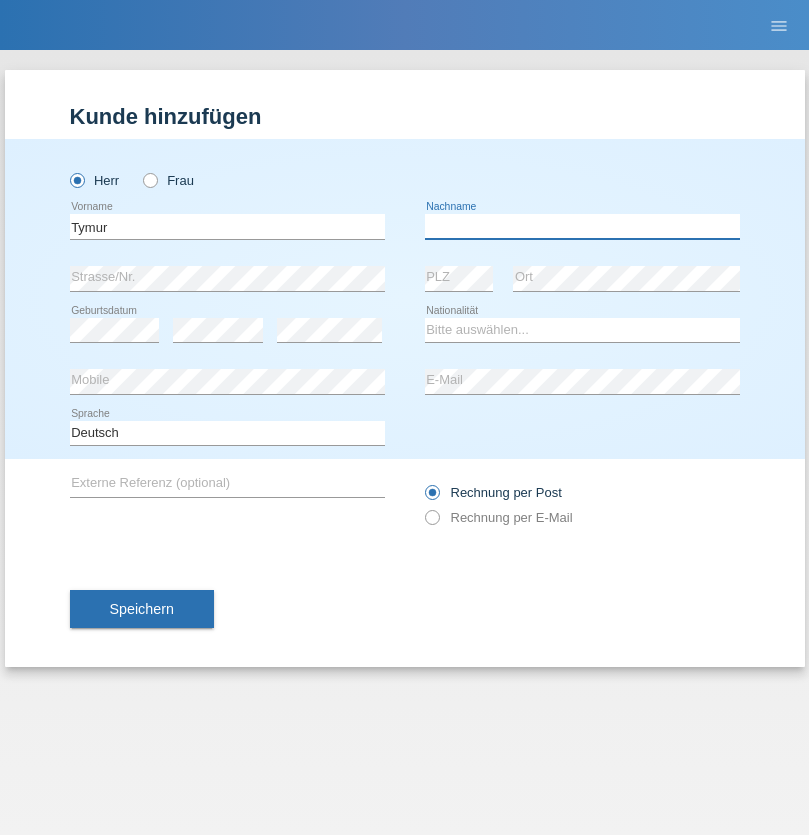 click at bounding box center [582, 226] 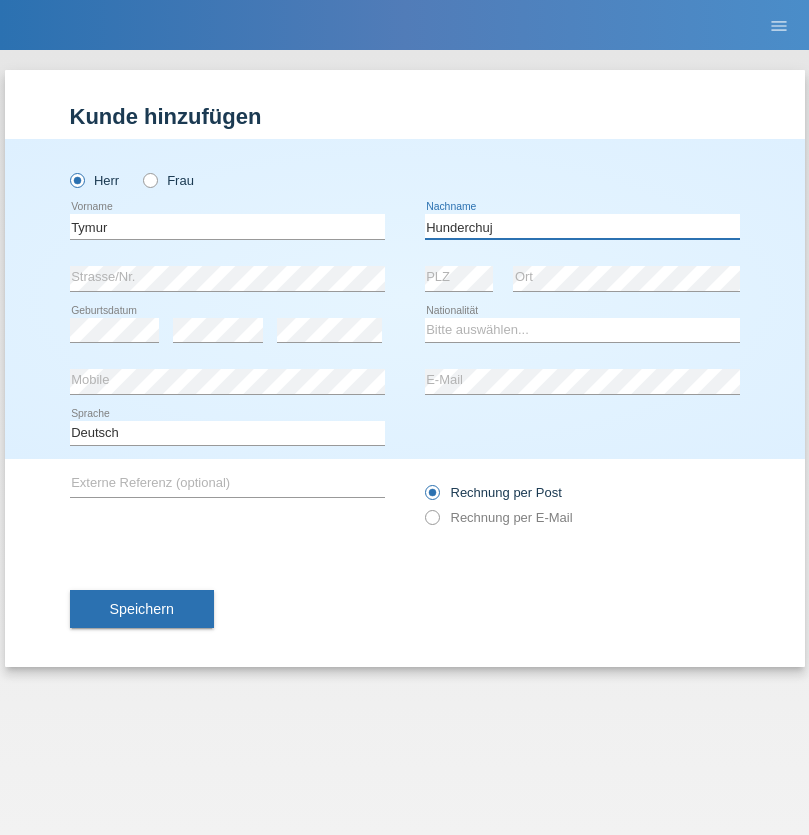 type on "Hunderchuj" 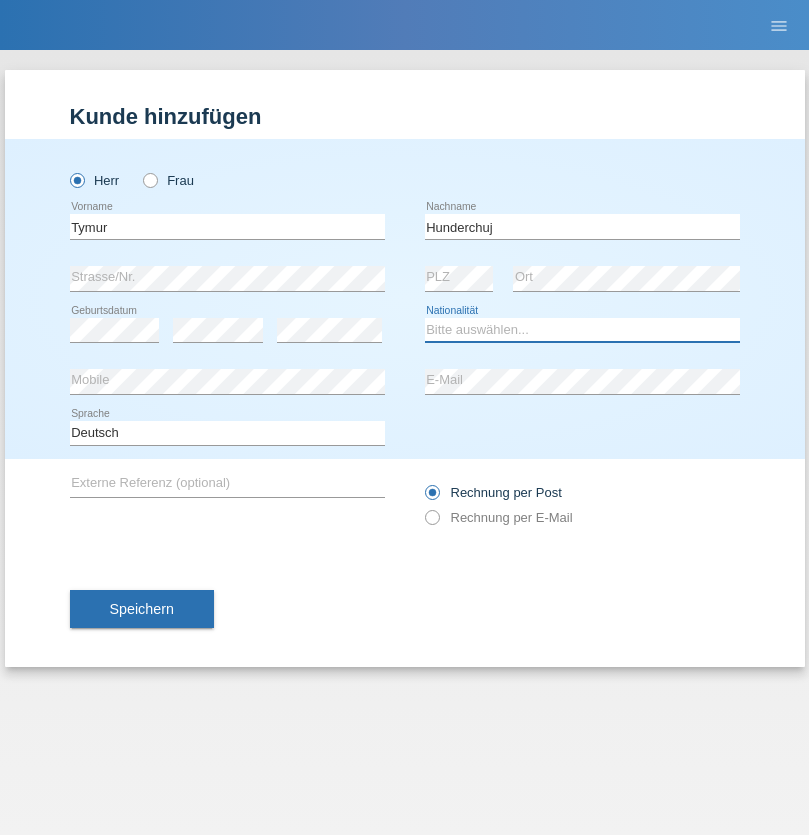select on "UA" 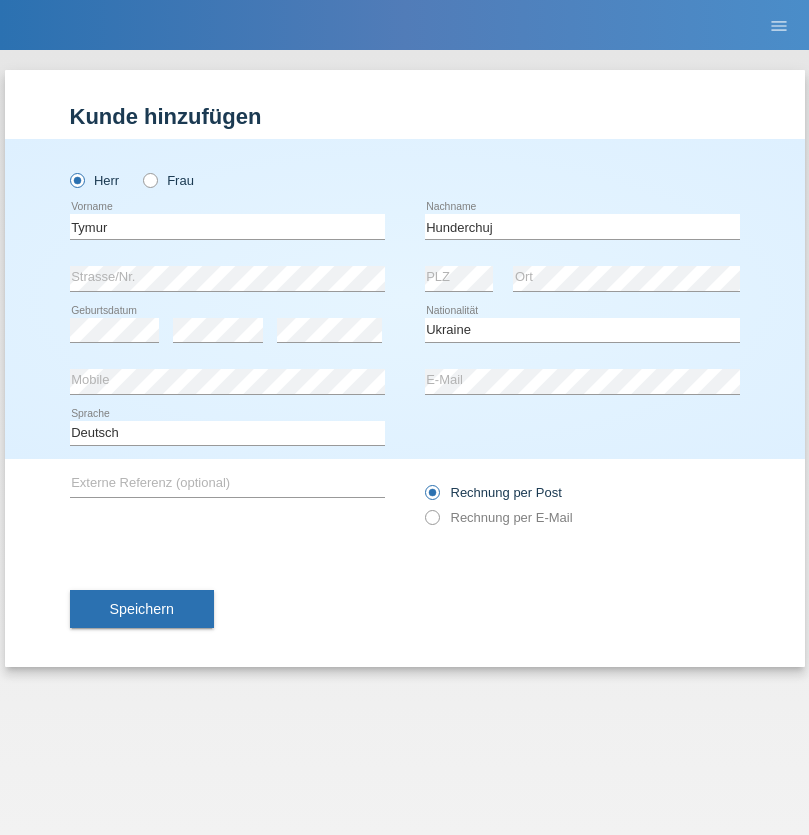 select on "C" 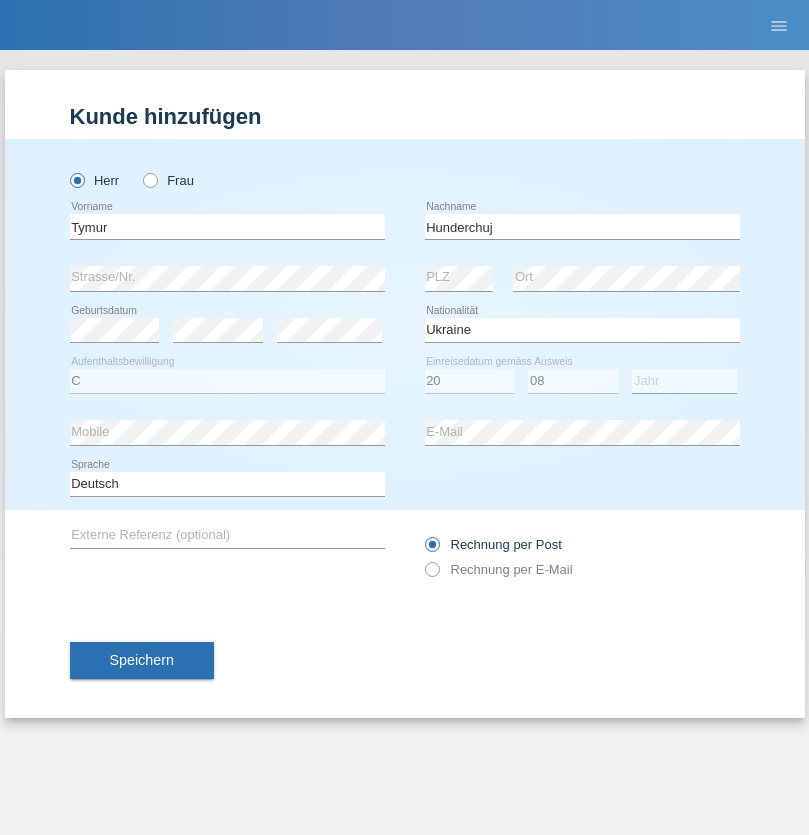 select on "2021" 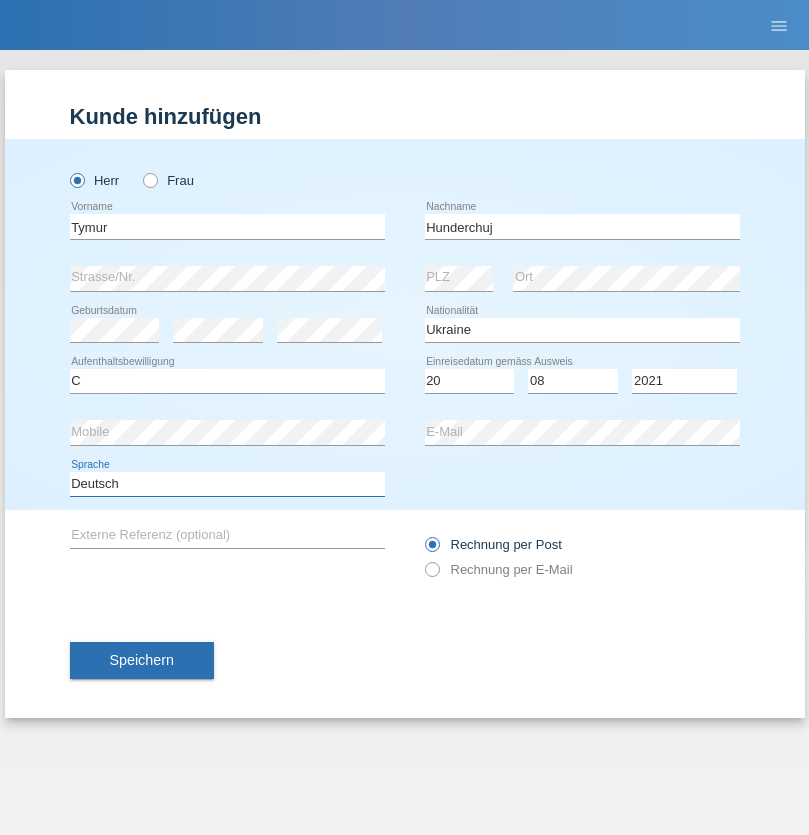 select on "en" 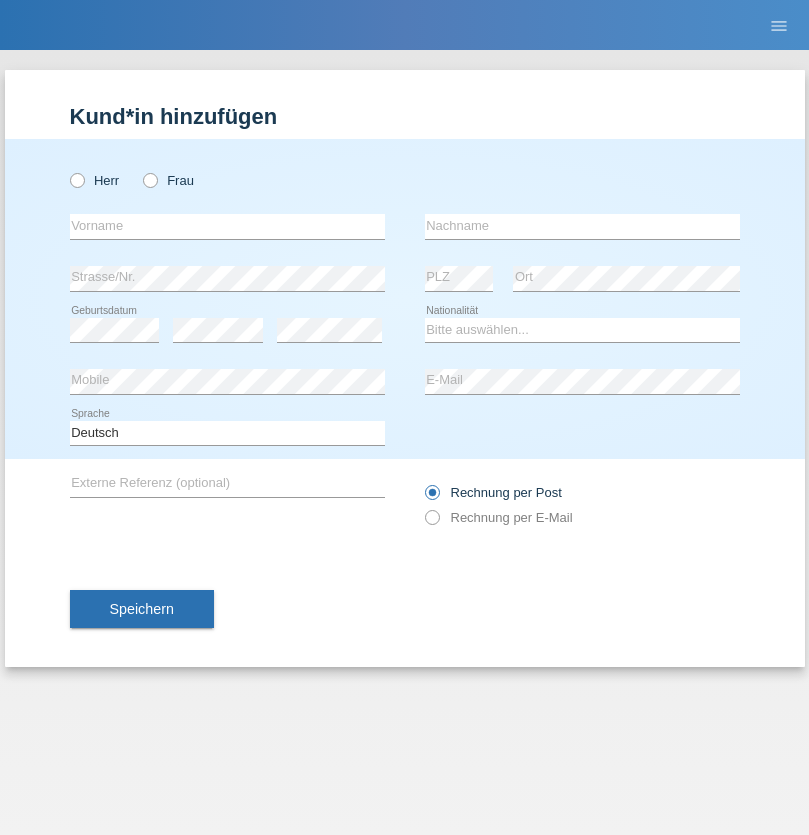 scroll, scrollTop: 0, scrollLeft: 0, axis: both 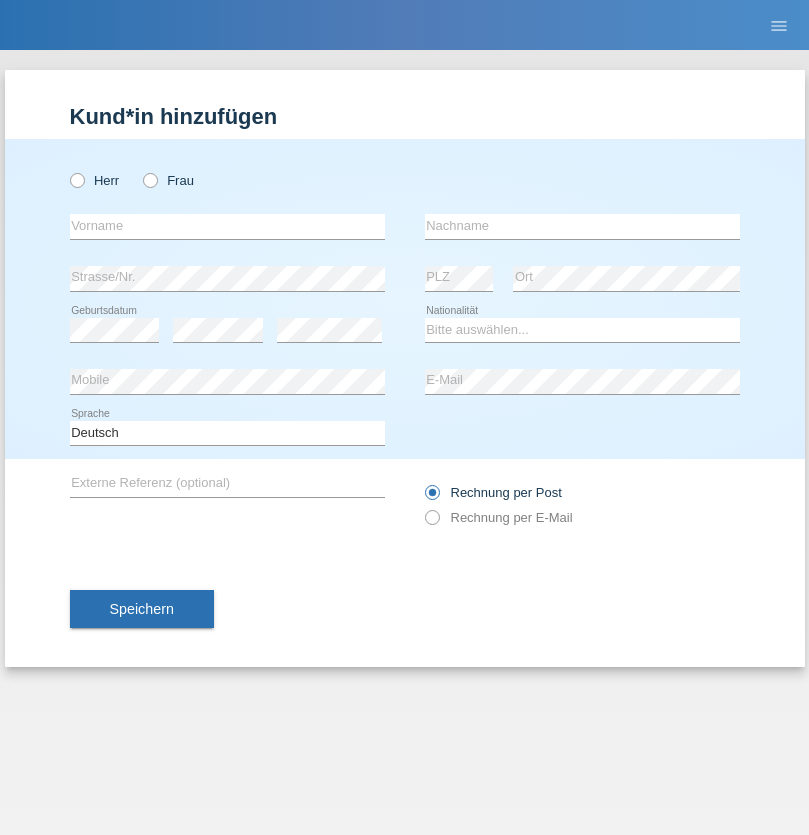 radio on "true" 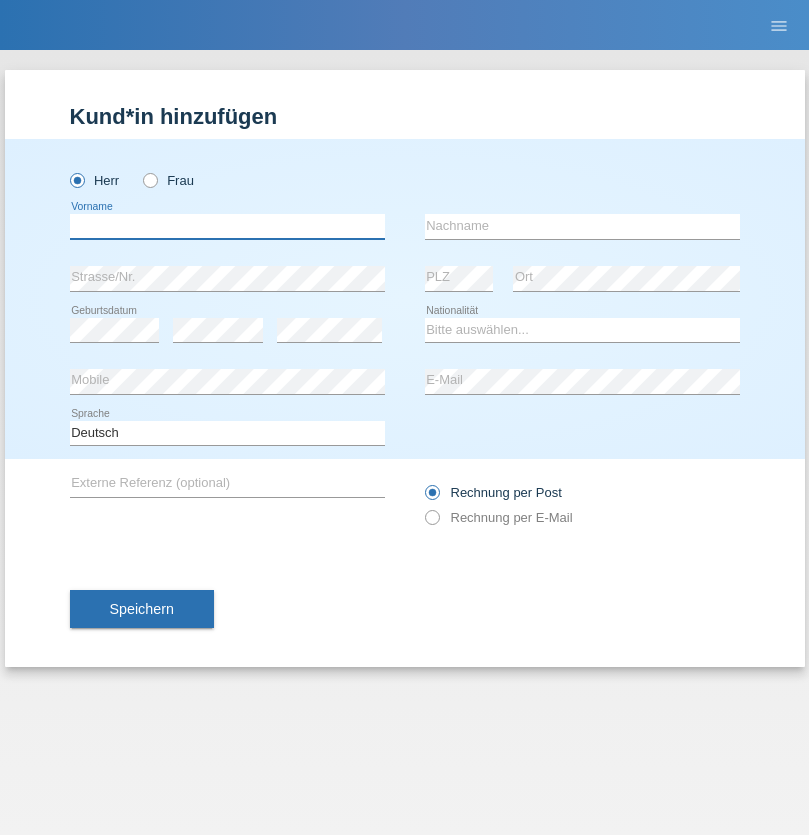click at bounding box center (227, 226) 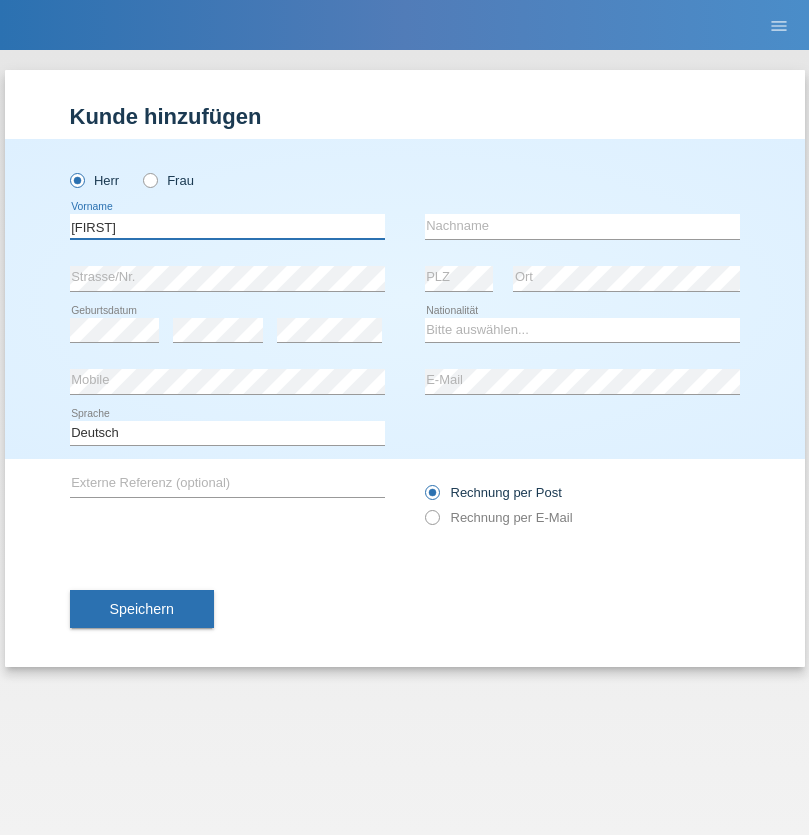 type on "Dominik" 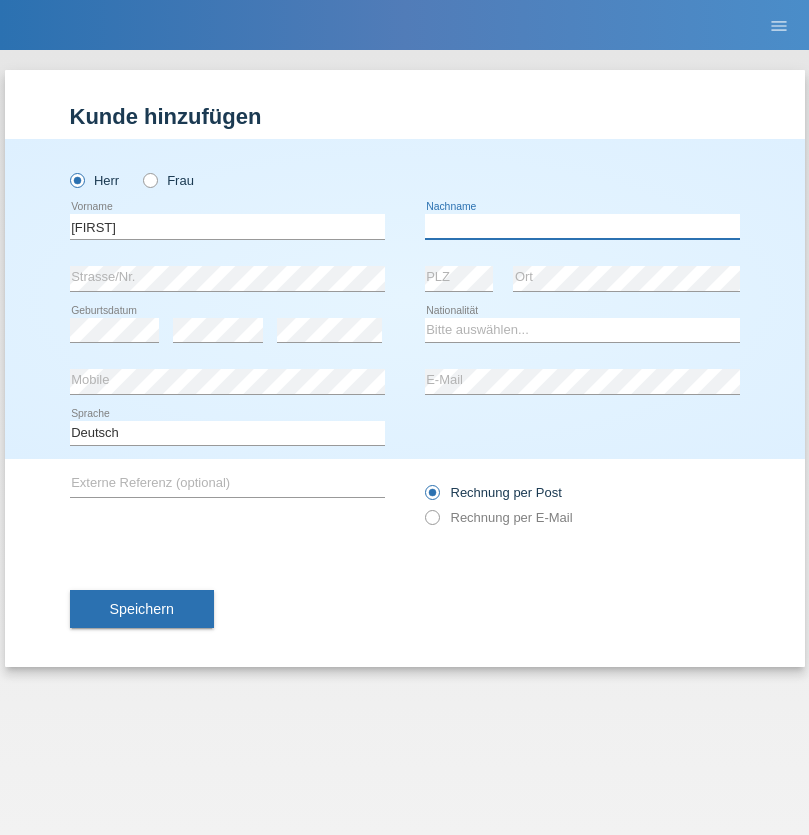 click at bounding box center [582, 226] 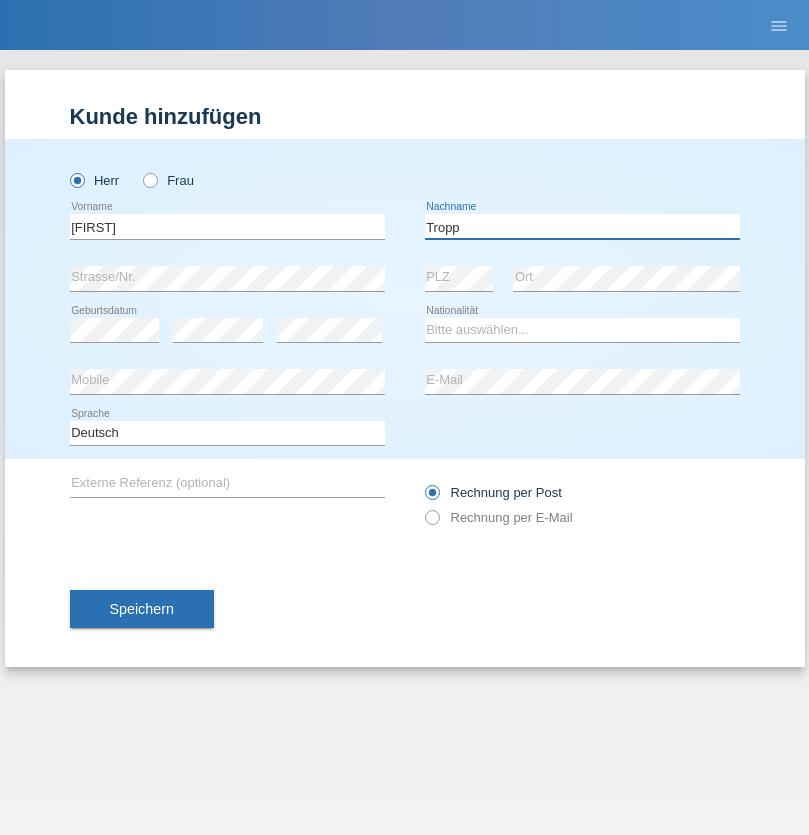 type on "Tropp" 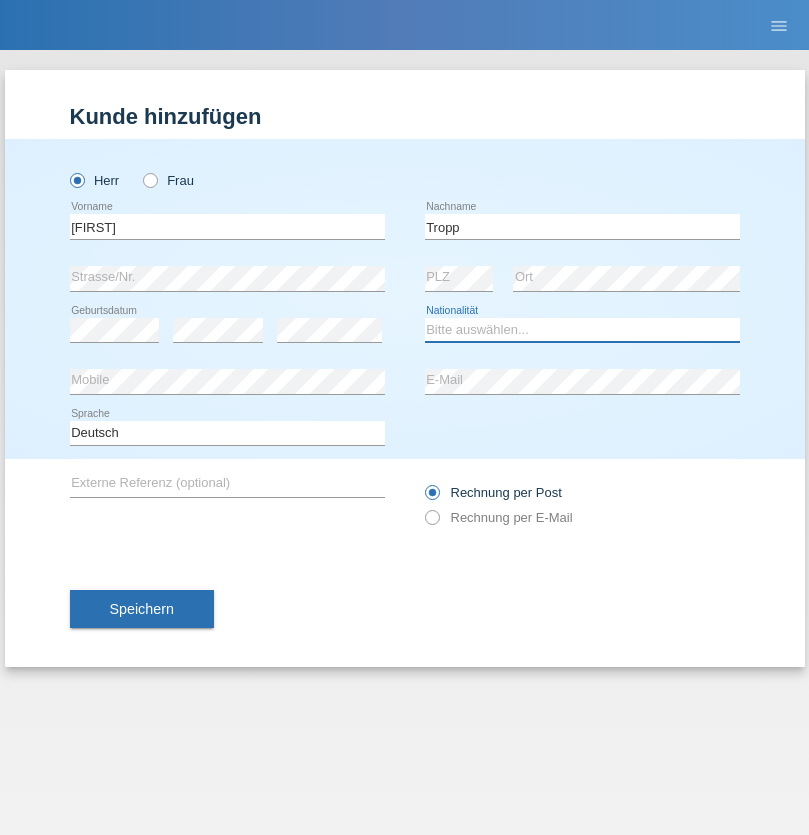 select on "SK" 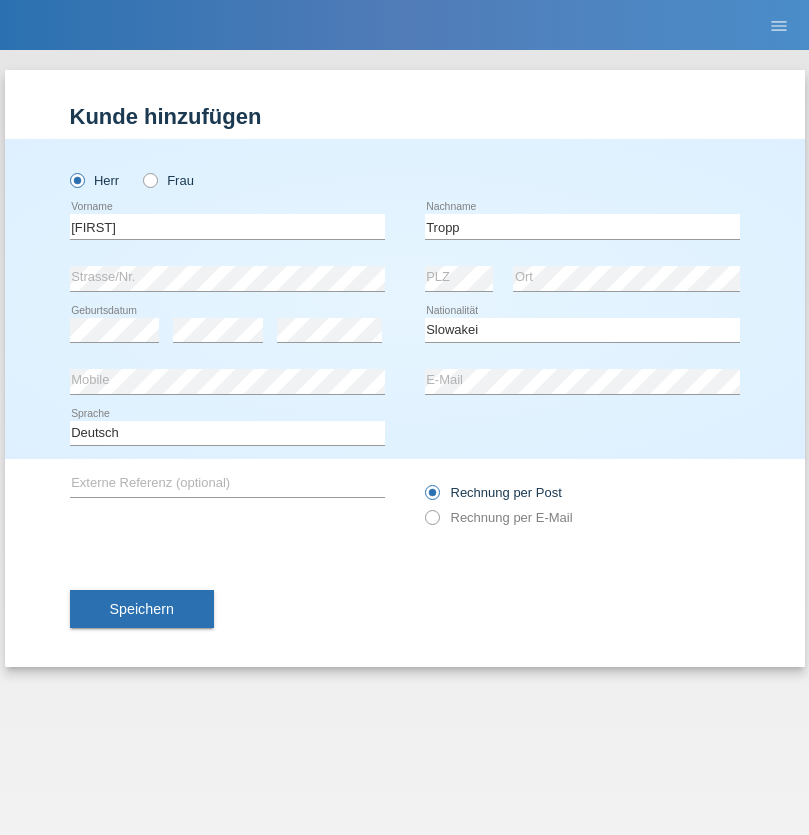 select on "C" 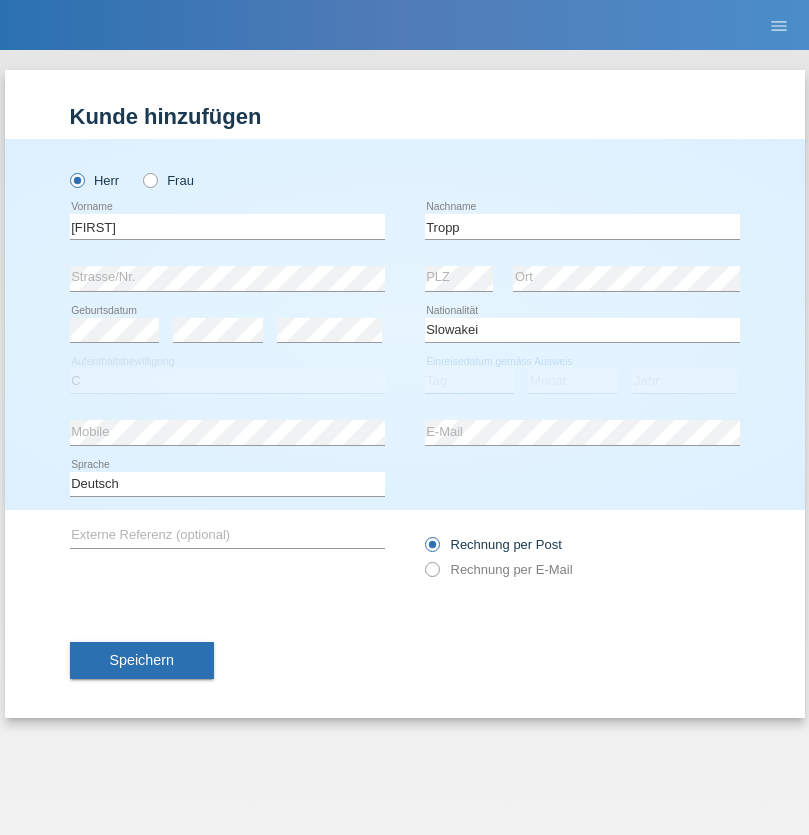 select on "08" 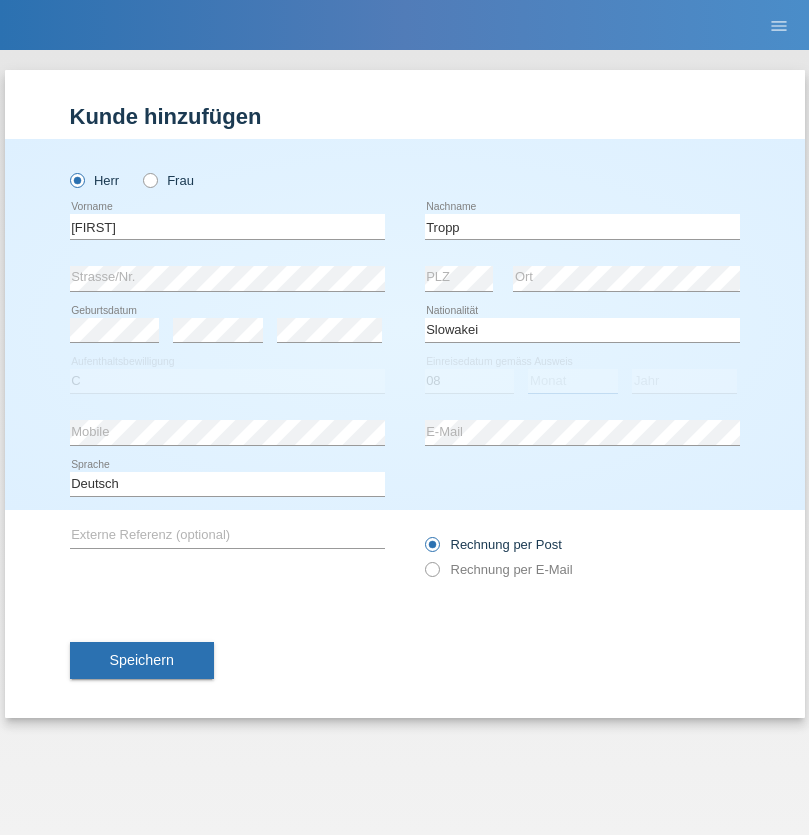select on "08" 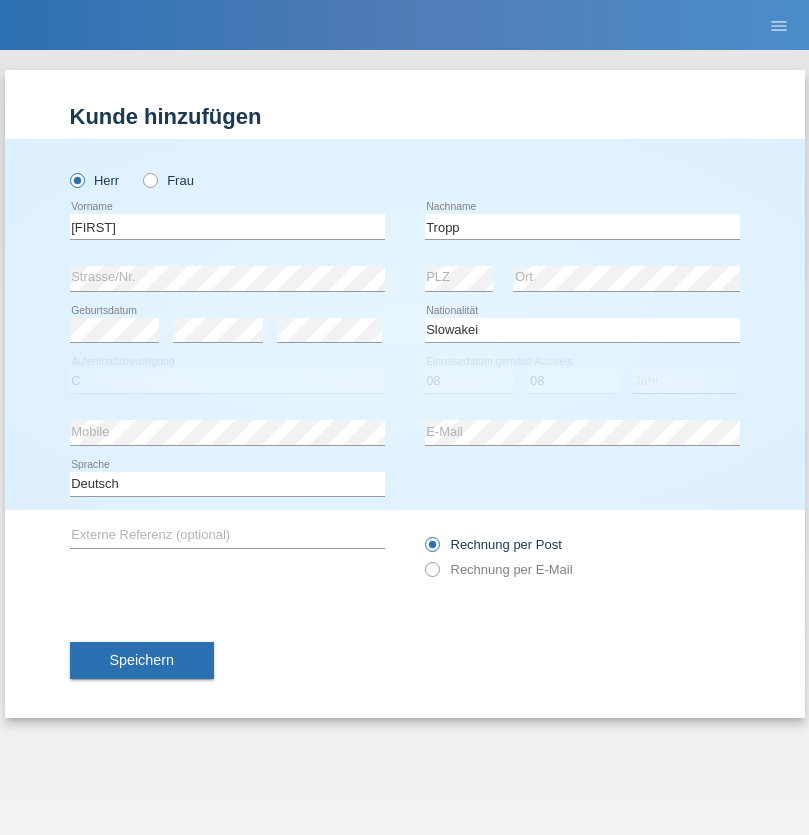 select on "2021" 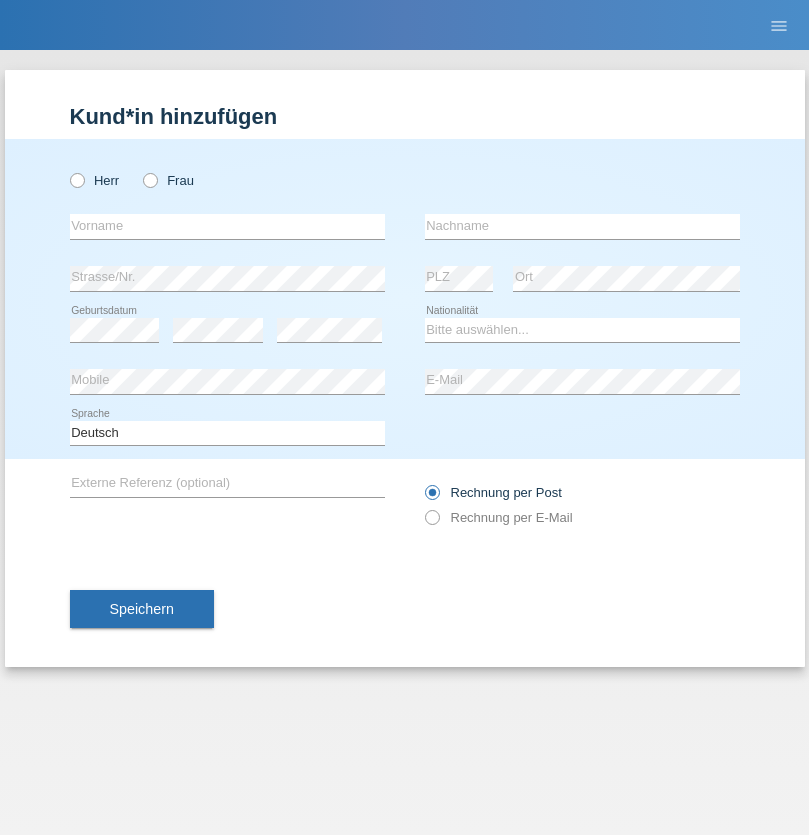scroll, scrollTop: 0, scrollLeft: 0, axis: both 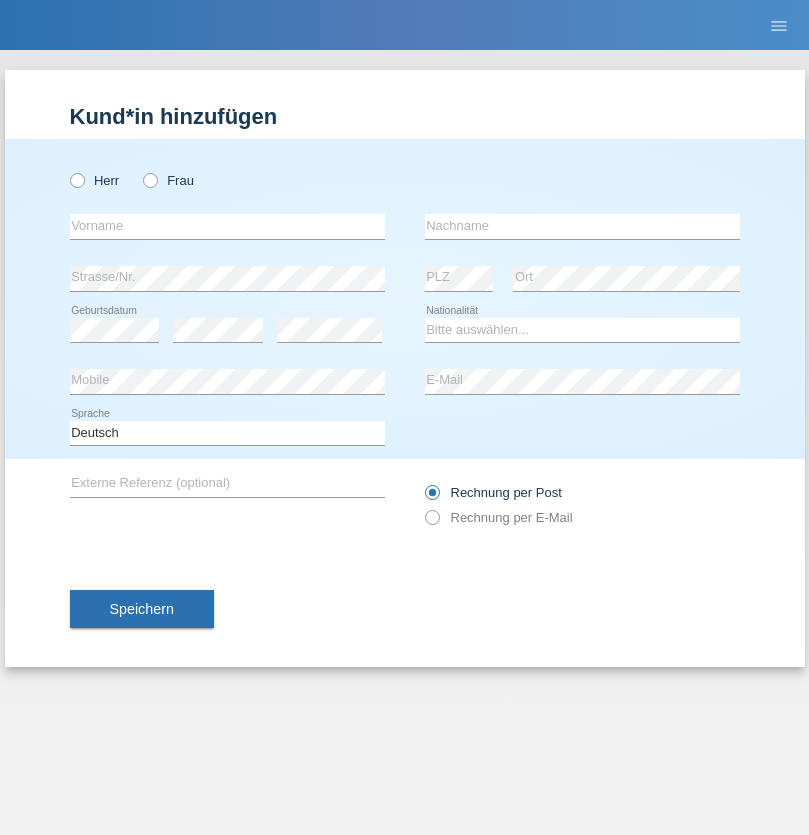 radio on "true" 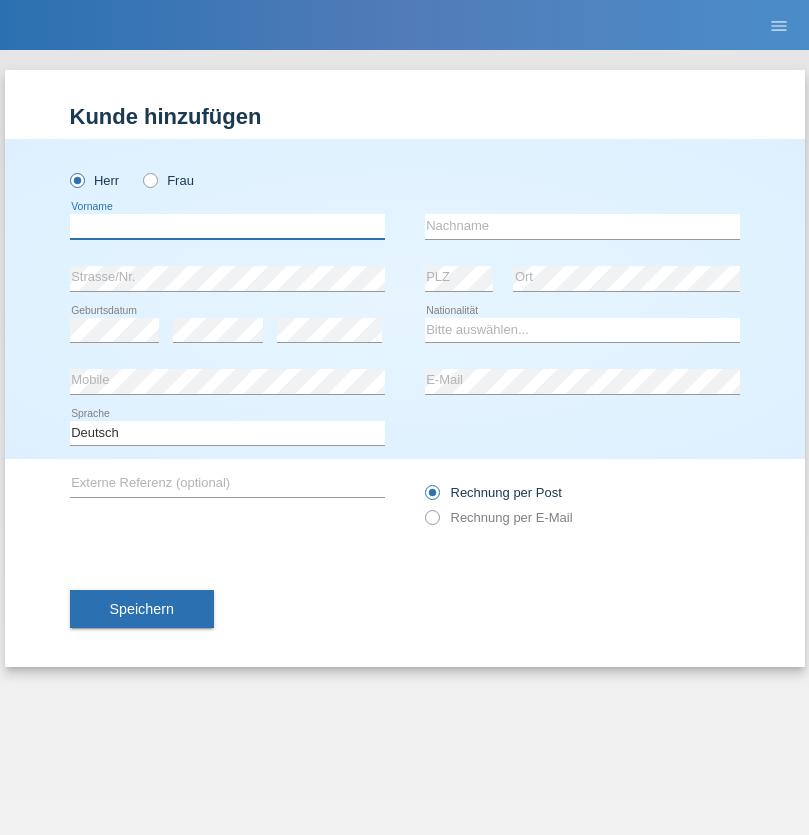 click at bounding box center (227, 226) 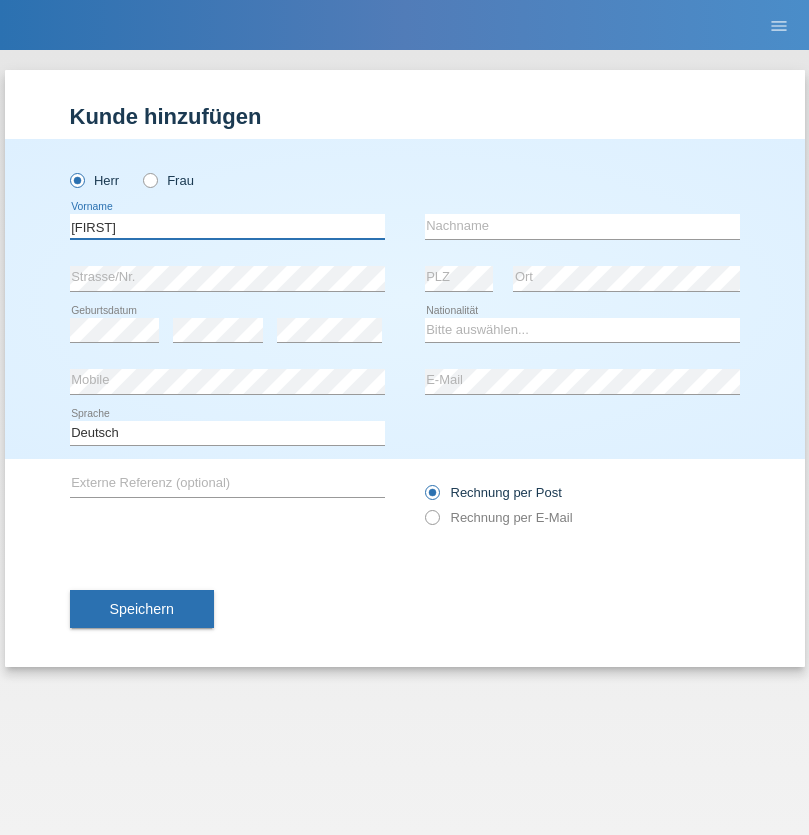 type on "[FIRST]" 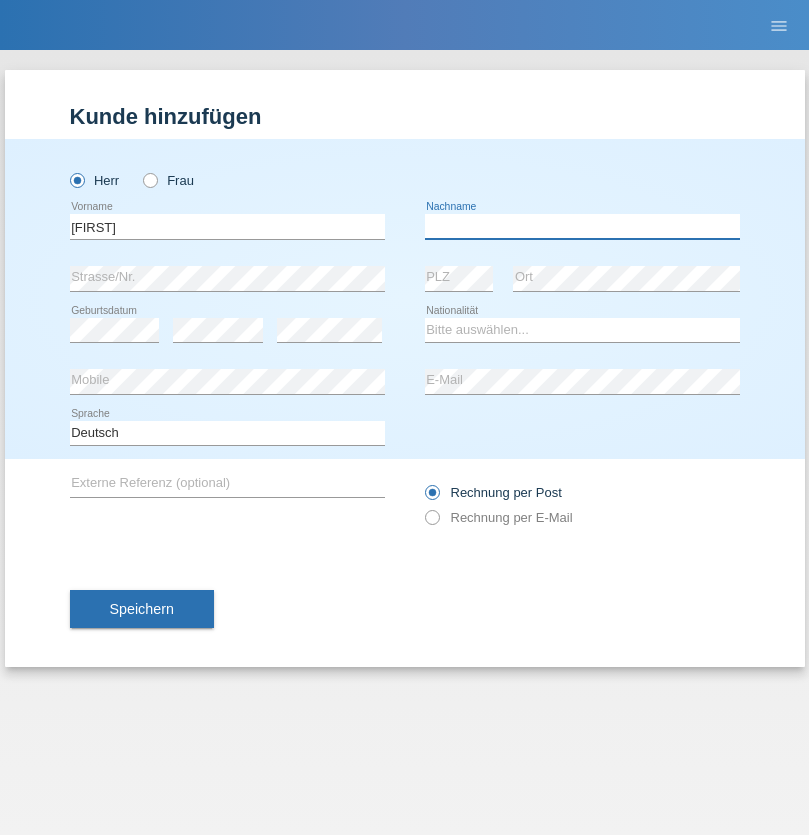 click at bounding box center [582, 226] 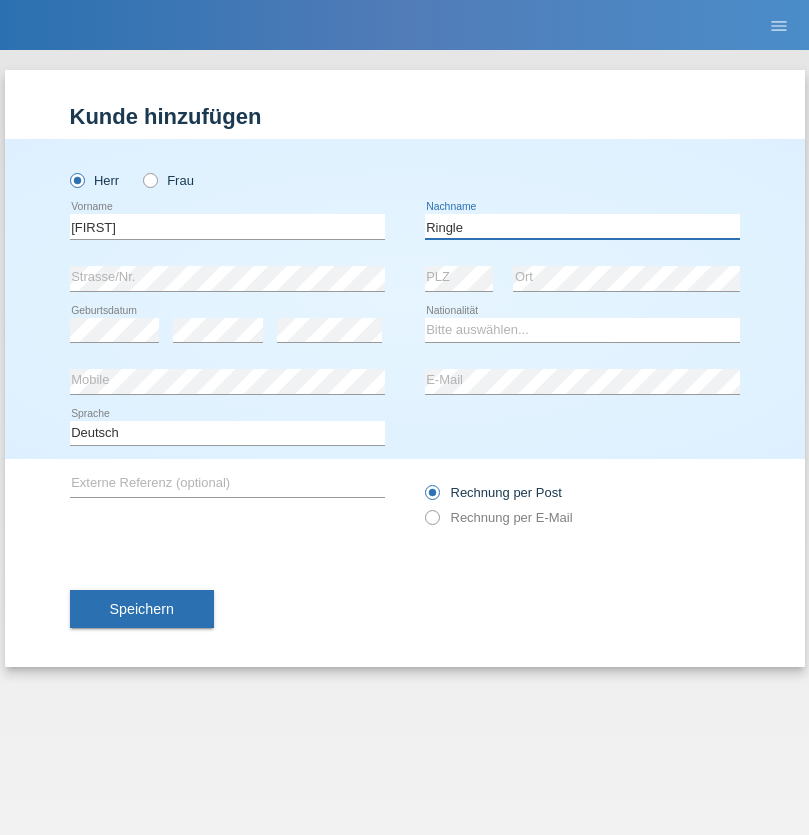 type on "Ringle" 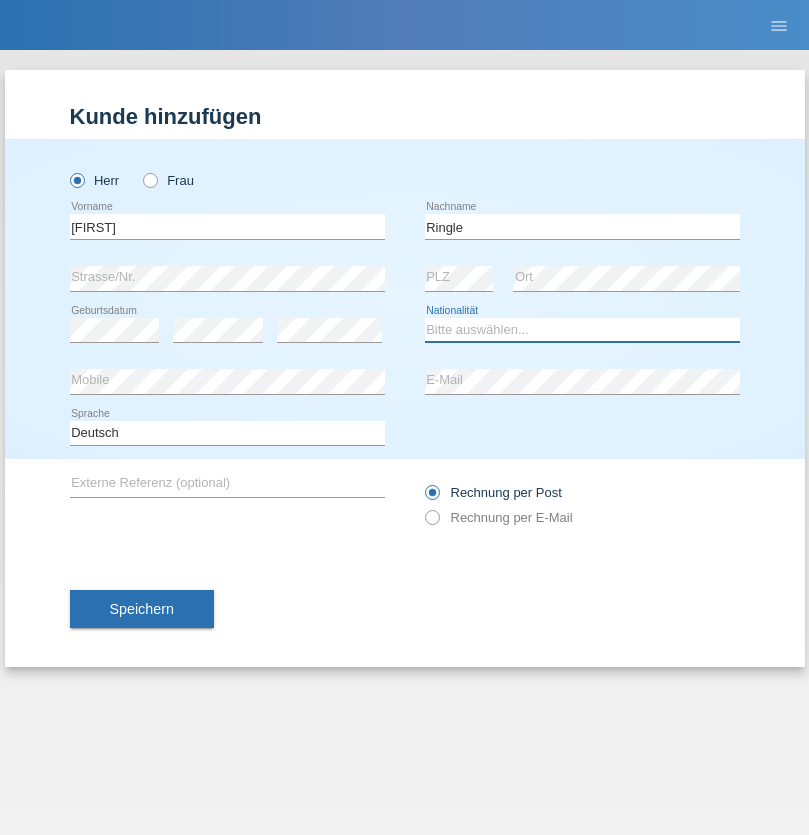 select on "DE" 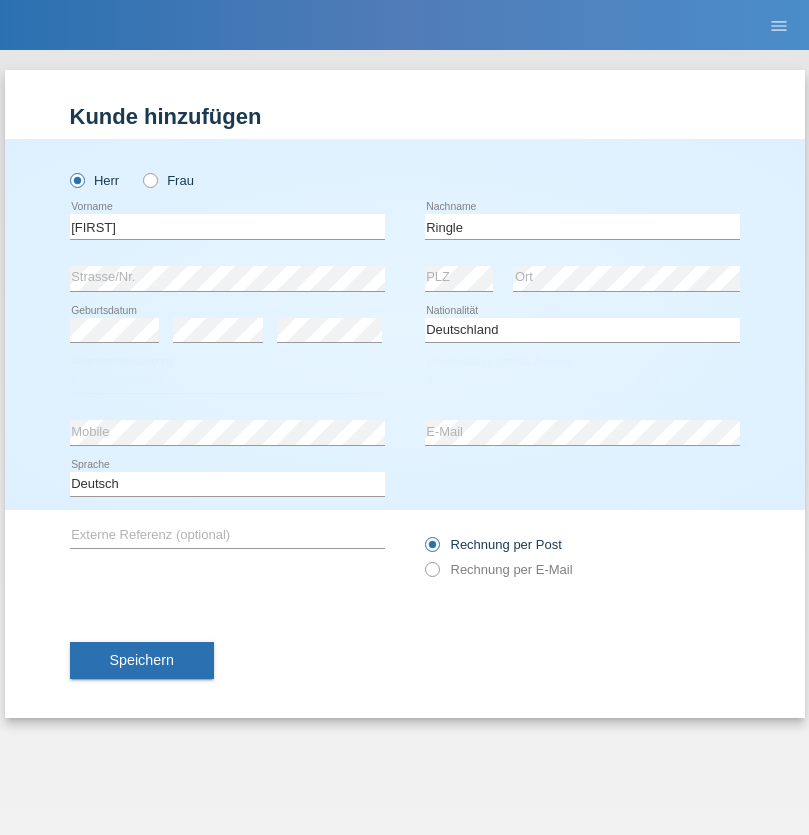 select on "C" 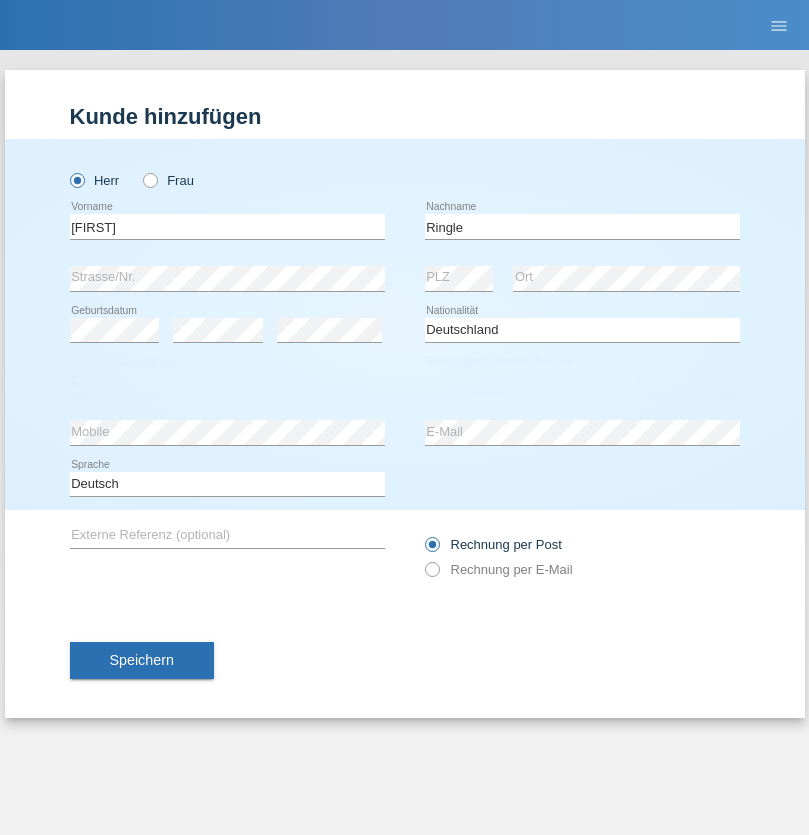 select on "06" 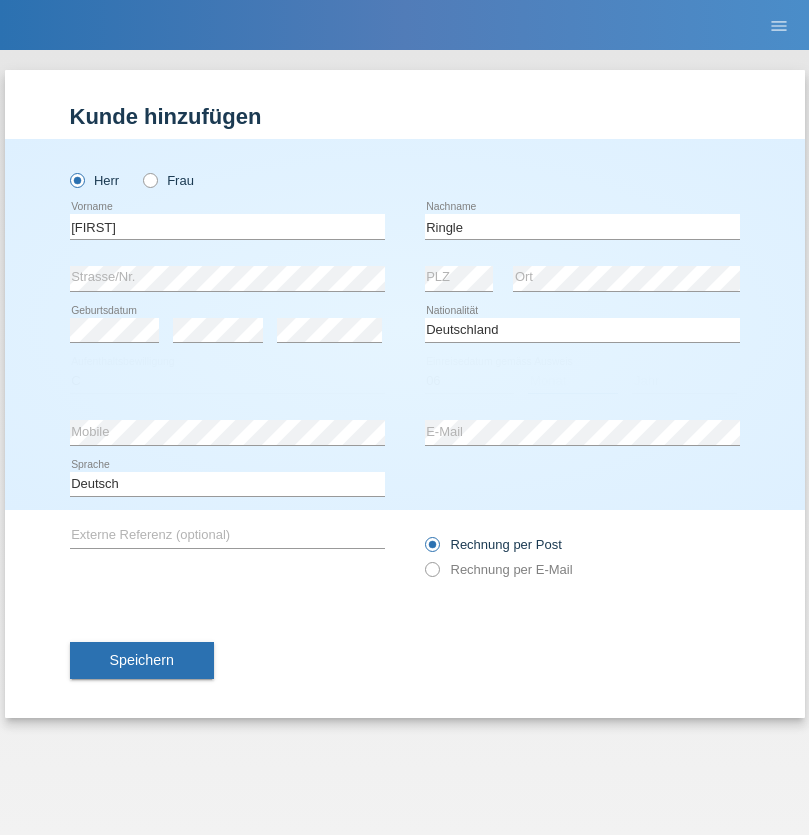select on "01" 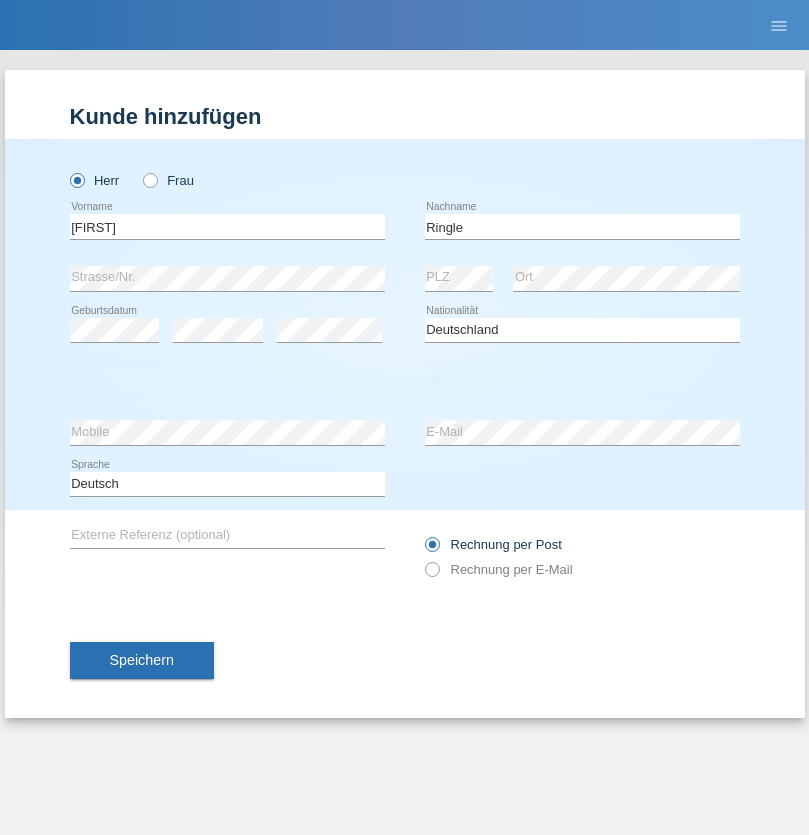 select on "2021" 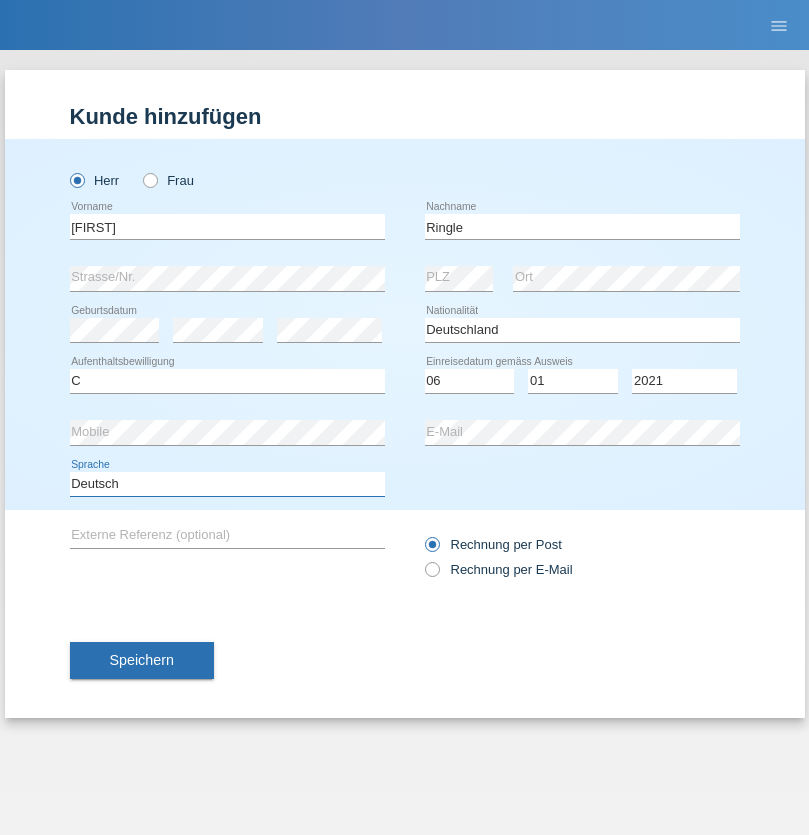 select on "en" 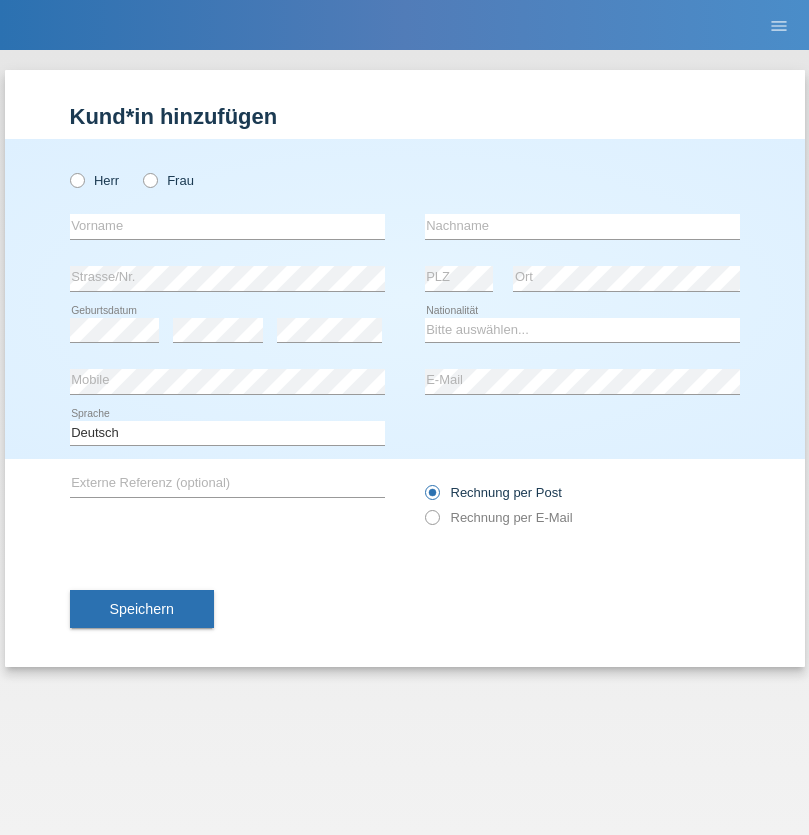 scroll, scrollTop: 0, scrollLeft: 0, axis: both 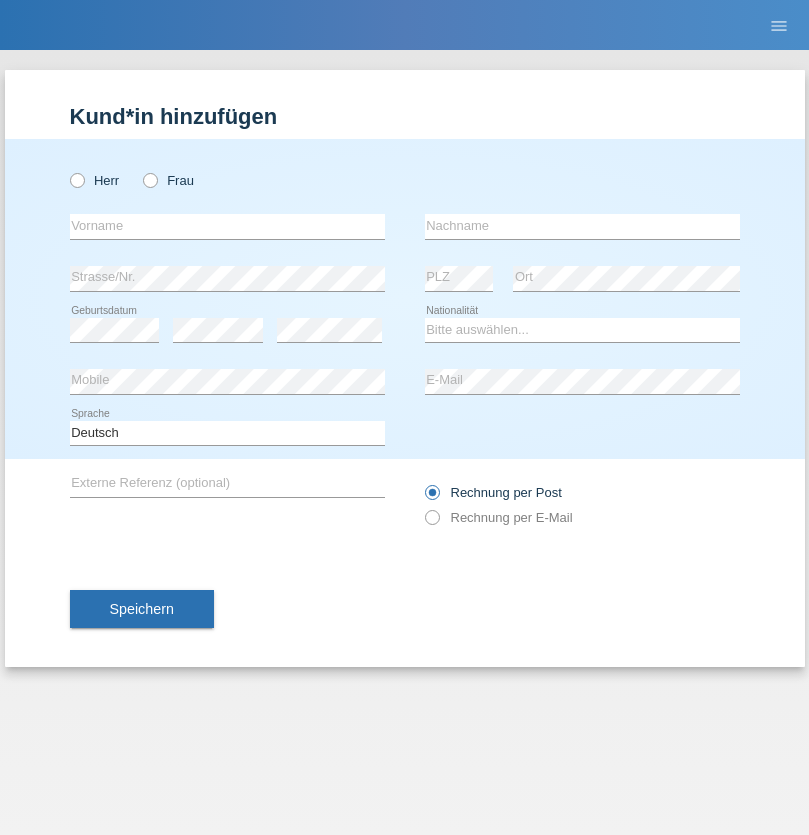 radio on "true" 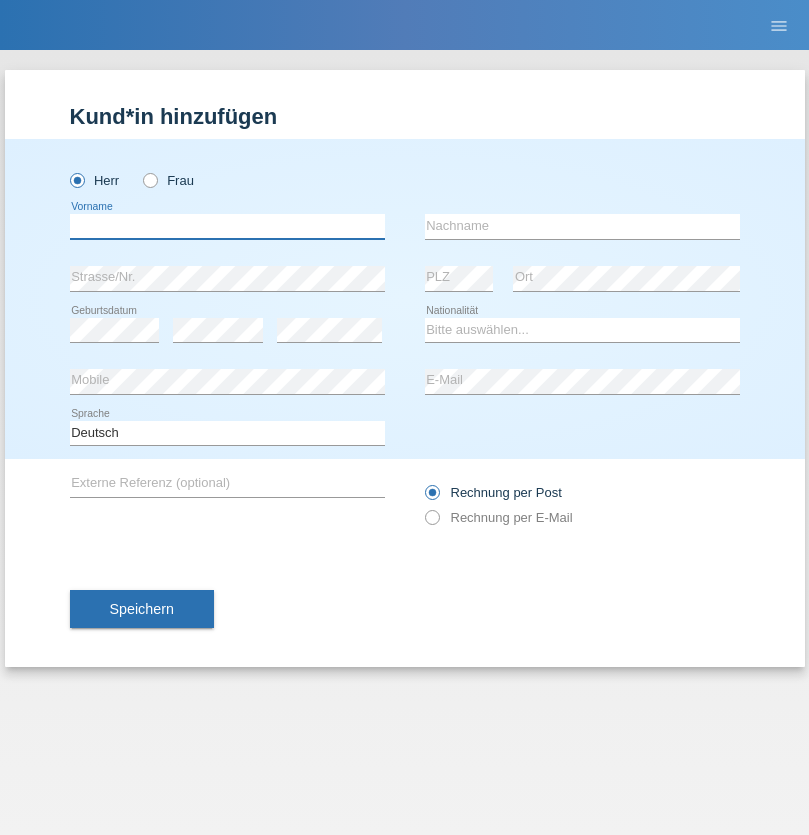 click at bounding box center (227, 226) 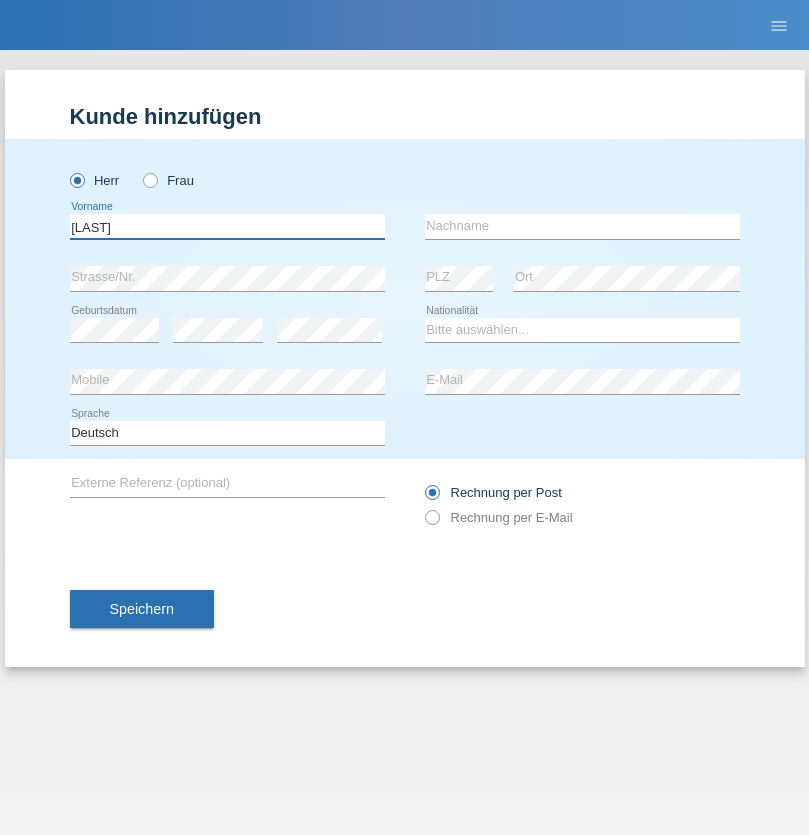 type on "Junior" 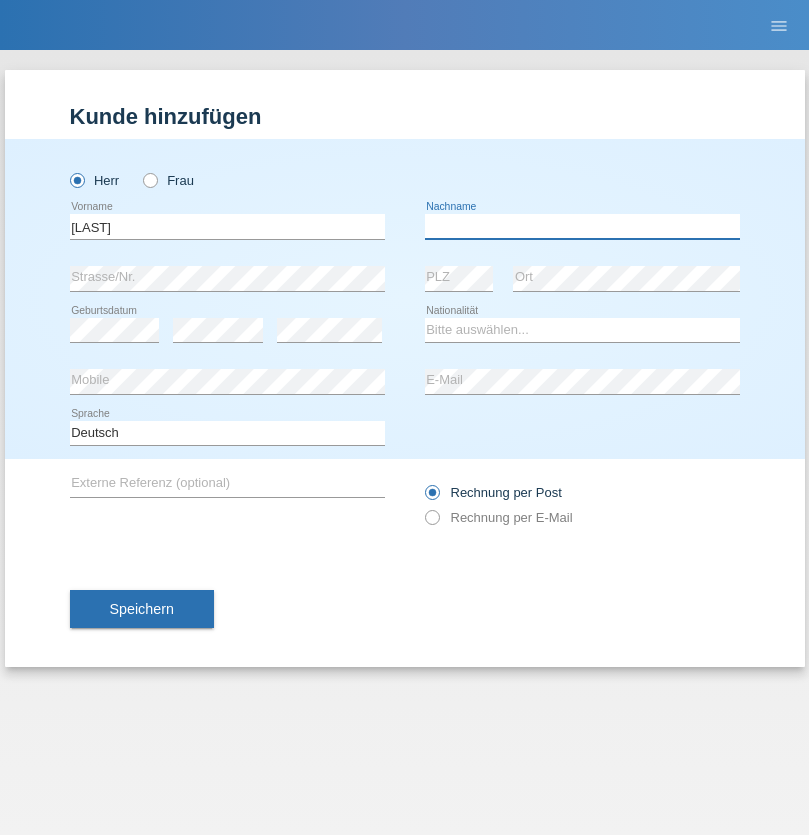 click at bounding box center (582, 226) 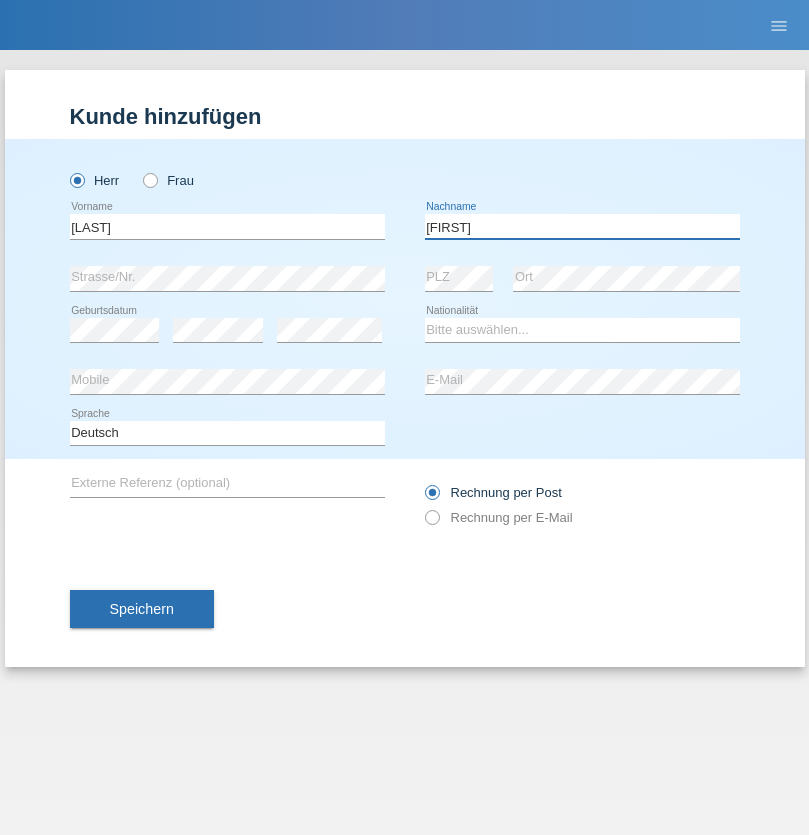 type on "Mauricio" 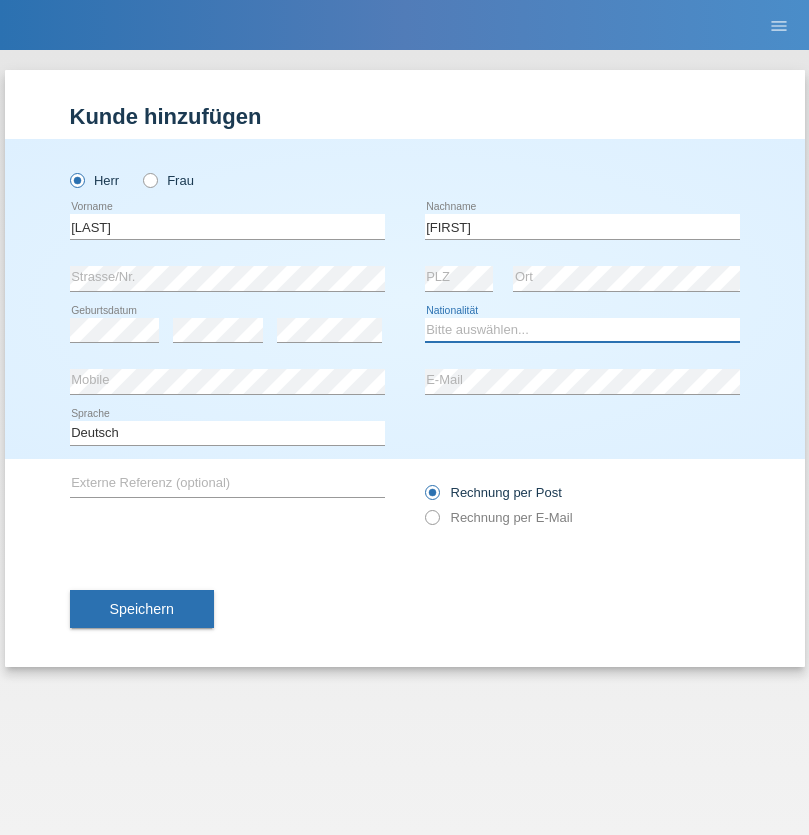 select on "CH" 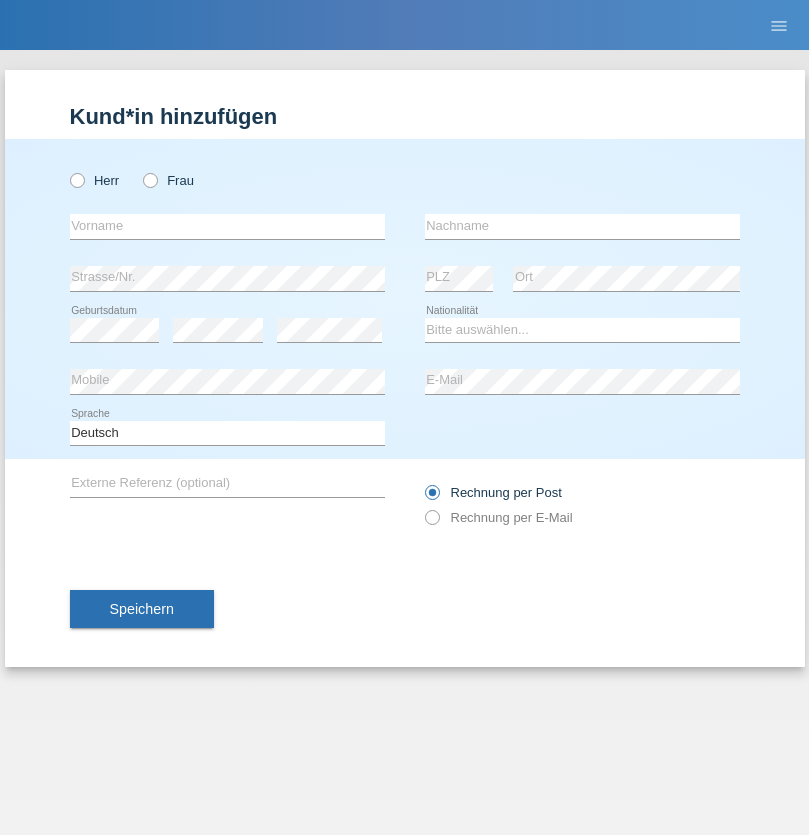 scroll, scrollTop: 0, scrollLeft: 0, axis: both 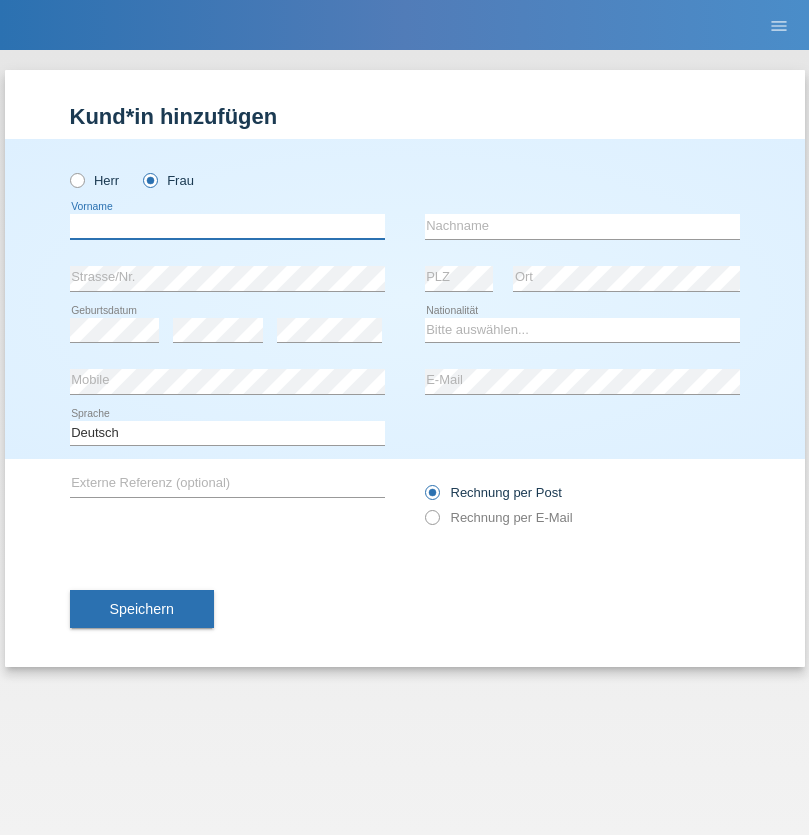 click at bounding box center [227, 226] 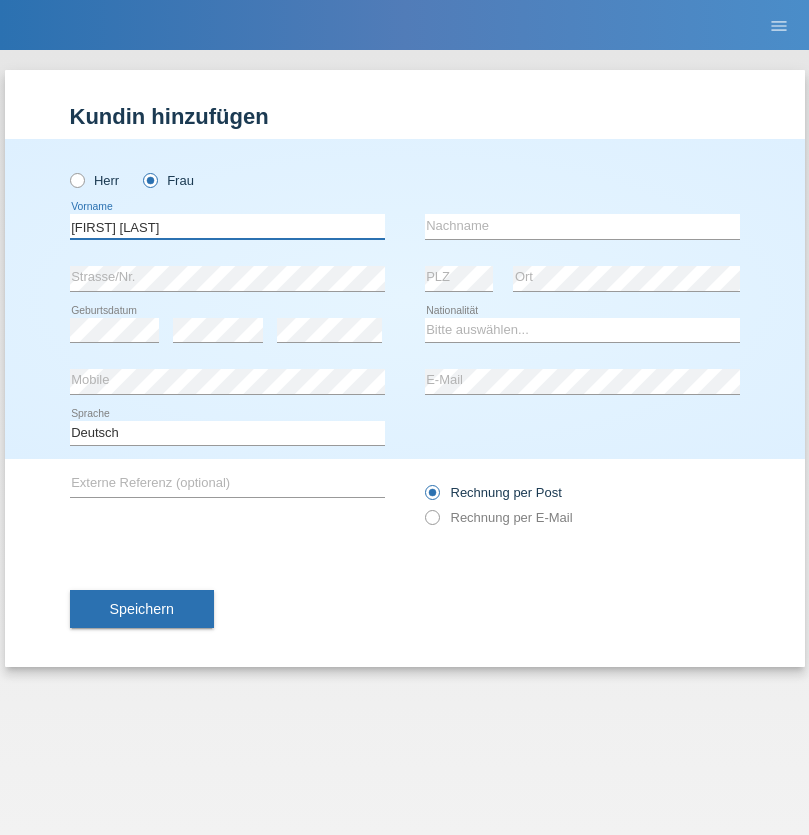type on "[FIRST] [LAST]" 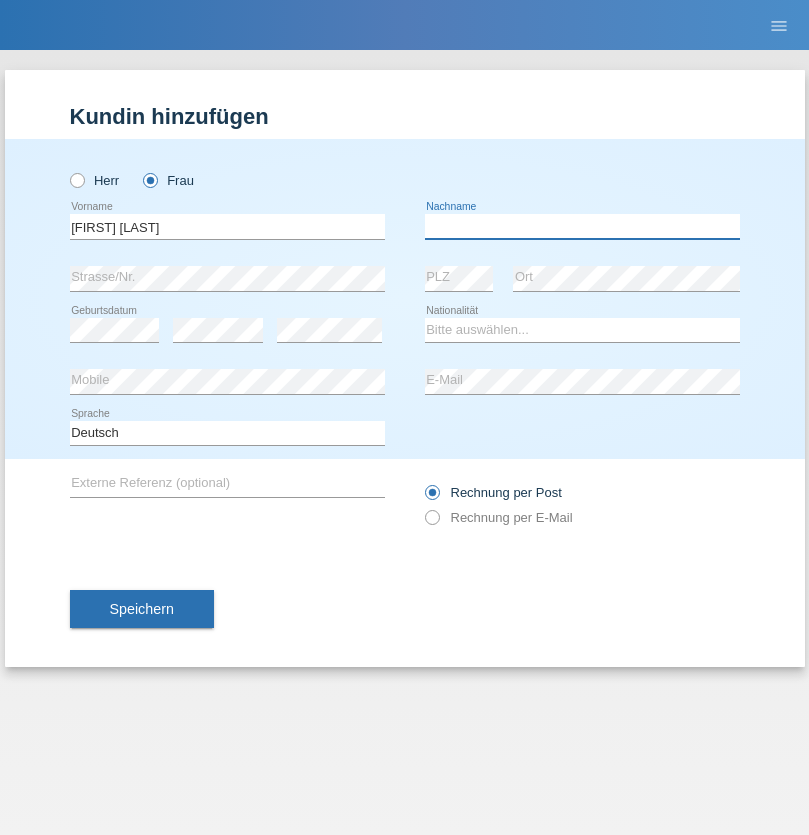 click at bounding box center (582, 226) 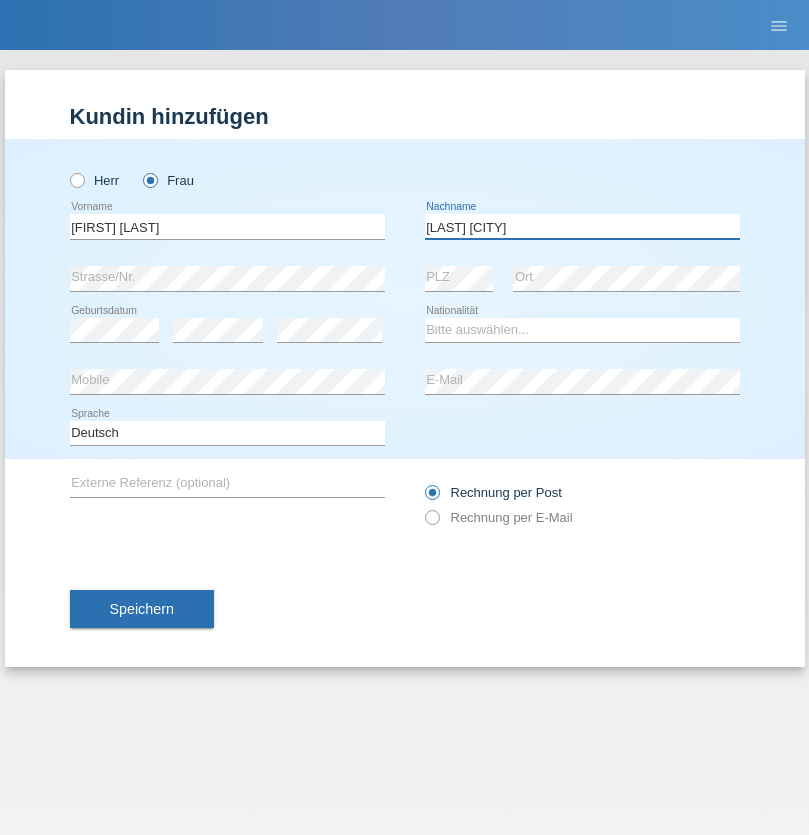 type on "[LAST] [CITY]" 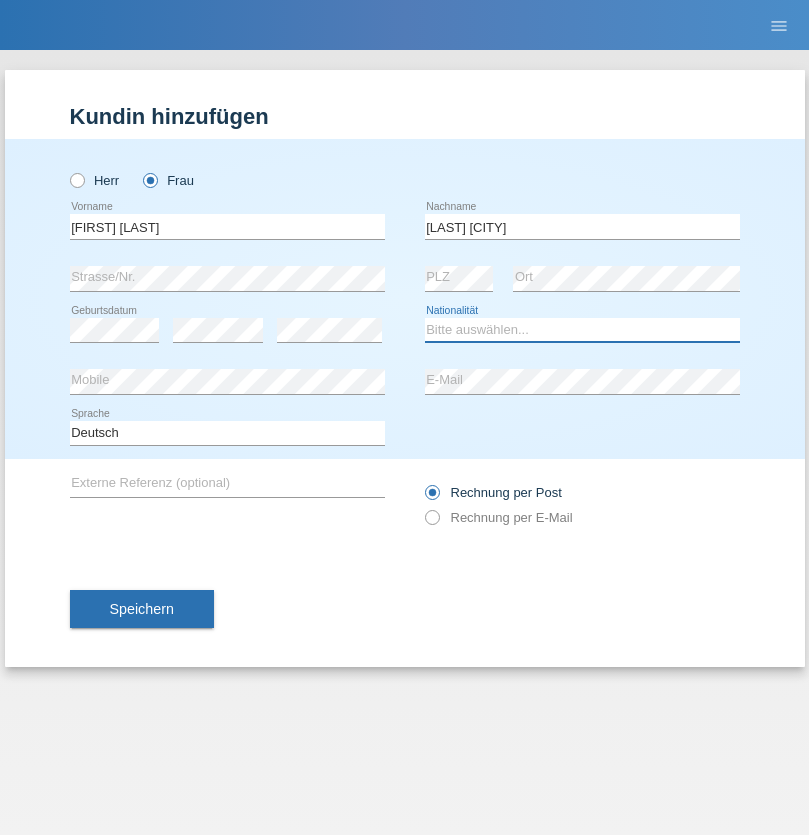 select on "CH" 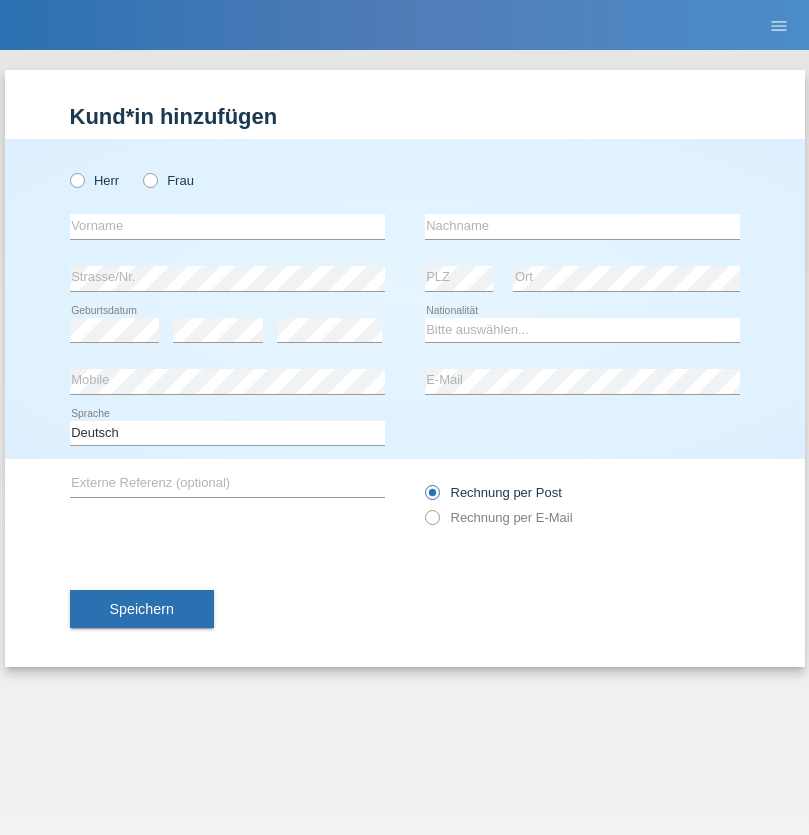 scroll, scrollTop: 0, scrollLeft: 0, axis: both 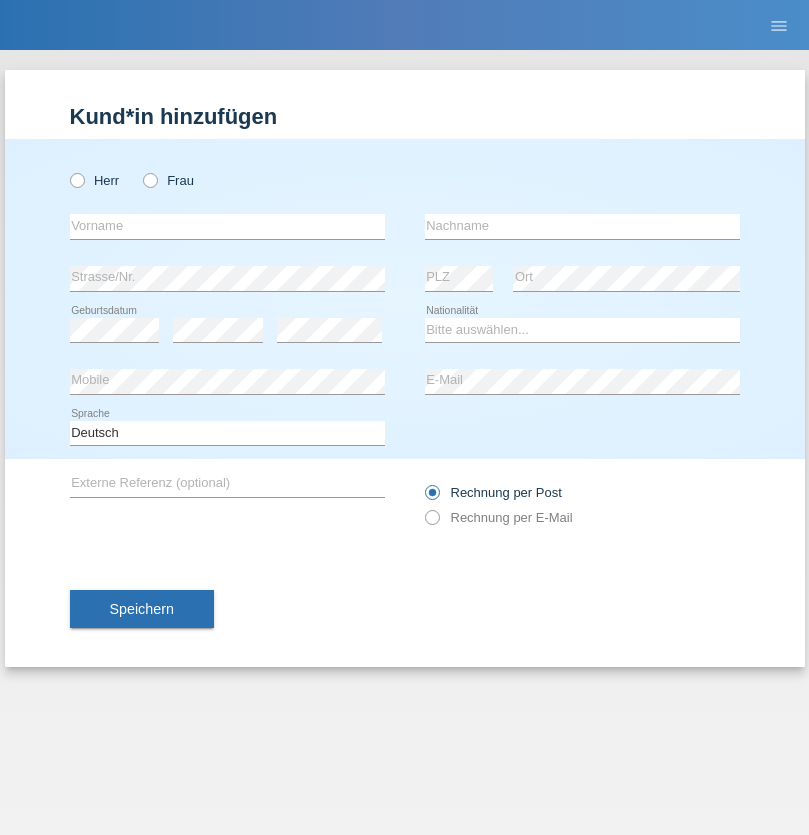 radio on "true" 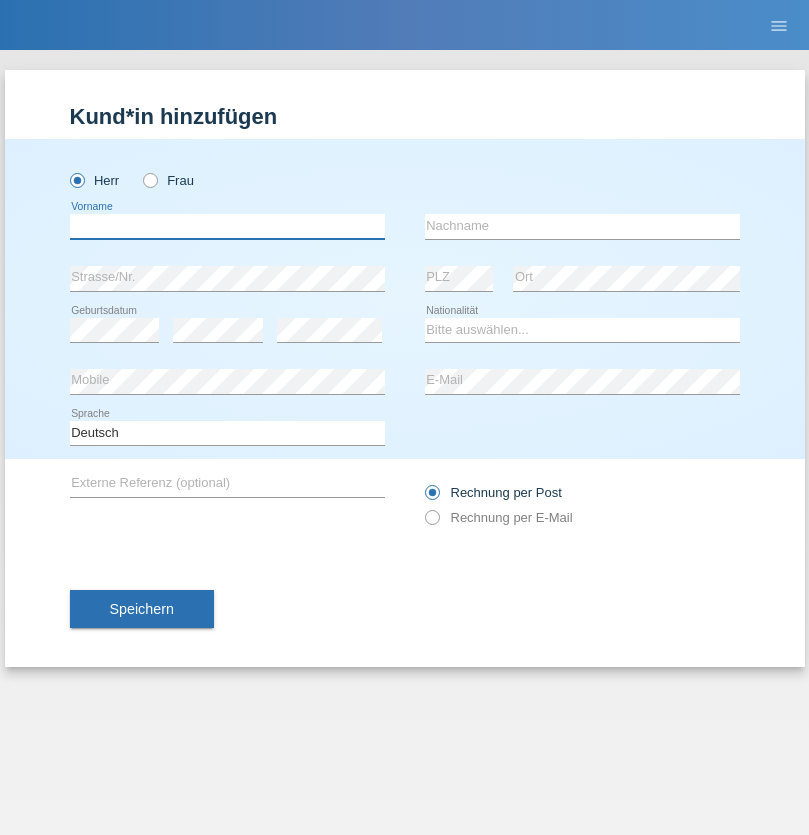 click at bounding box center (227, 226) 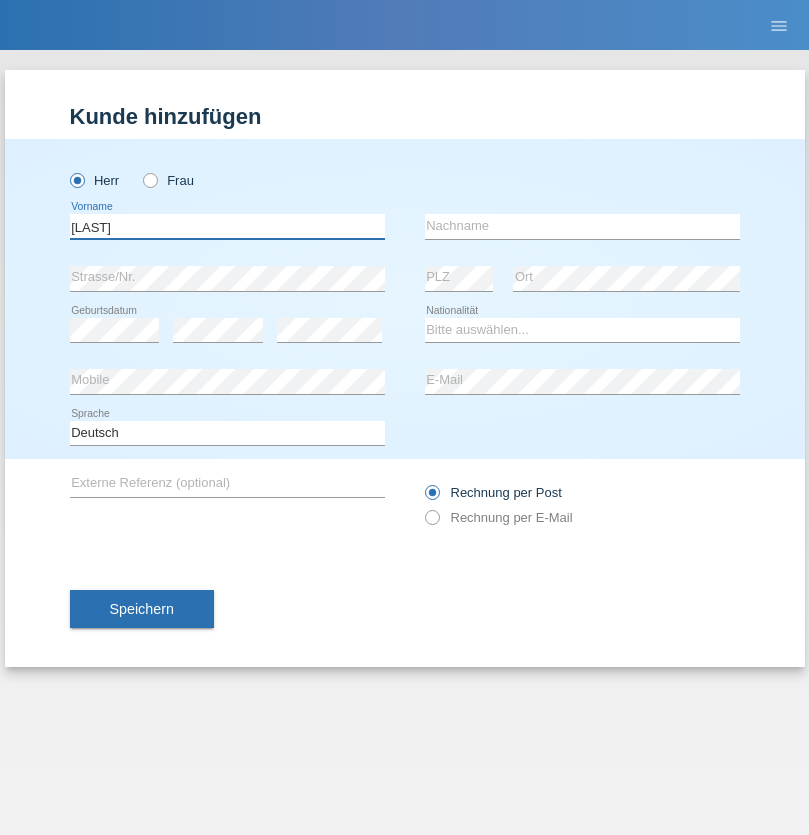 type on "Beqiri" 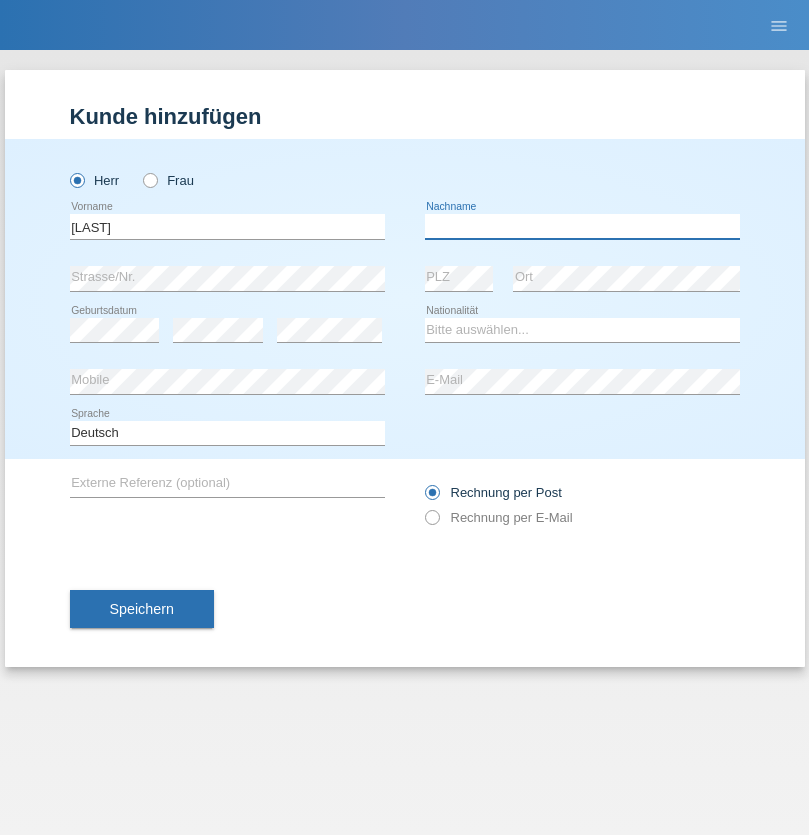 click at bounding box center [582, 226] 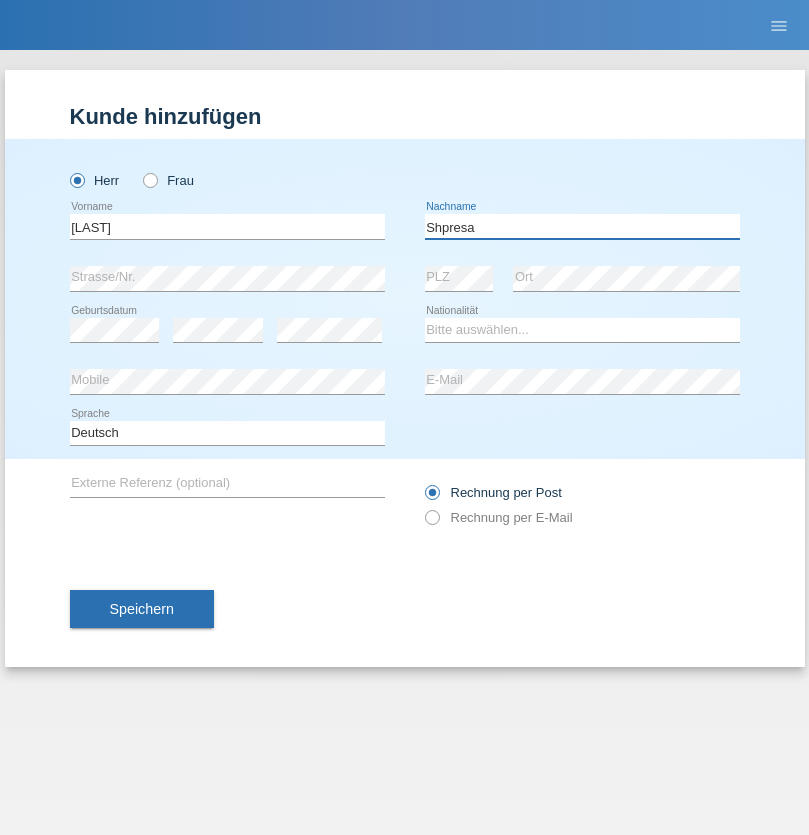 type on "Shpresa" 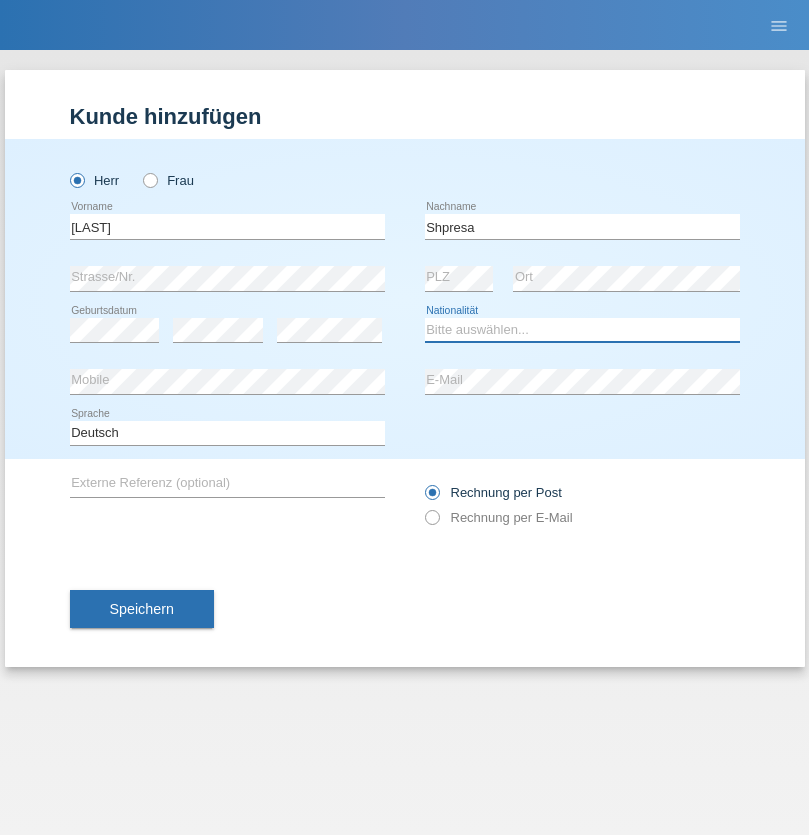 select on "XK" 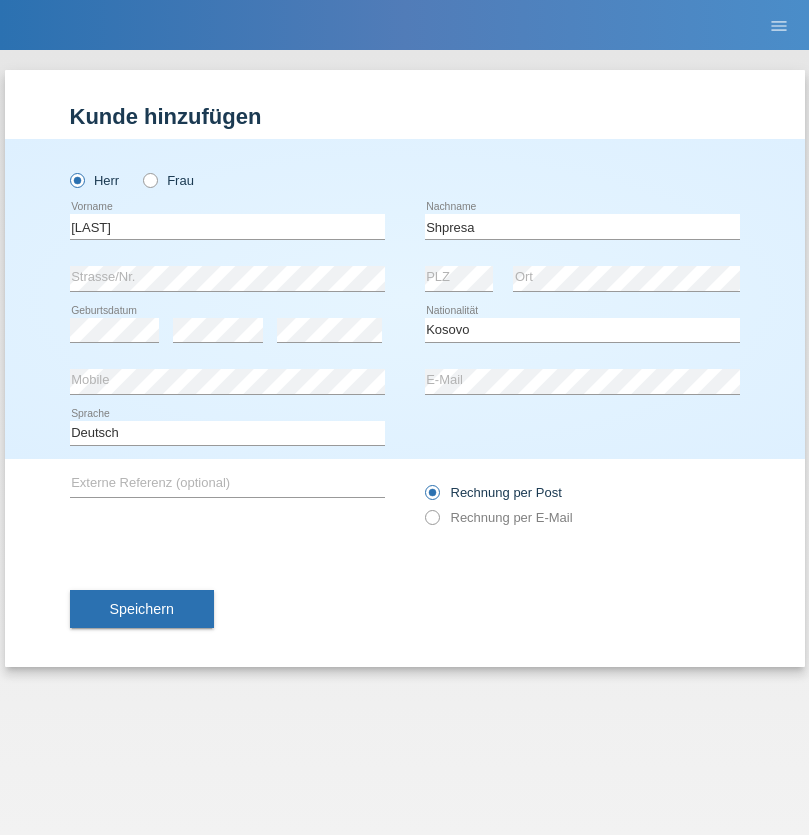 select on "C" 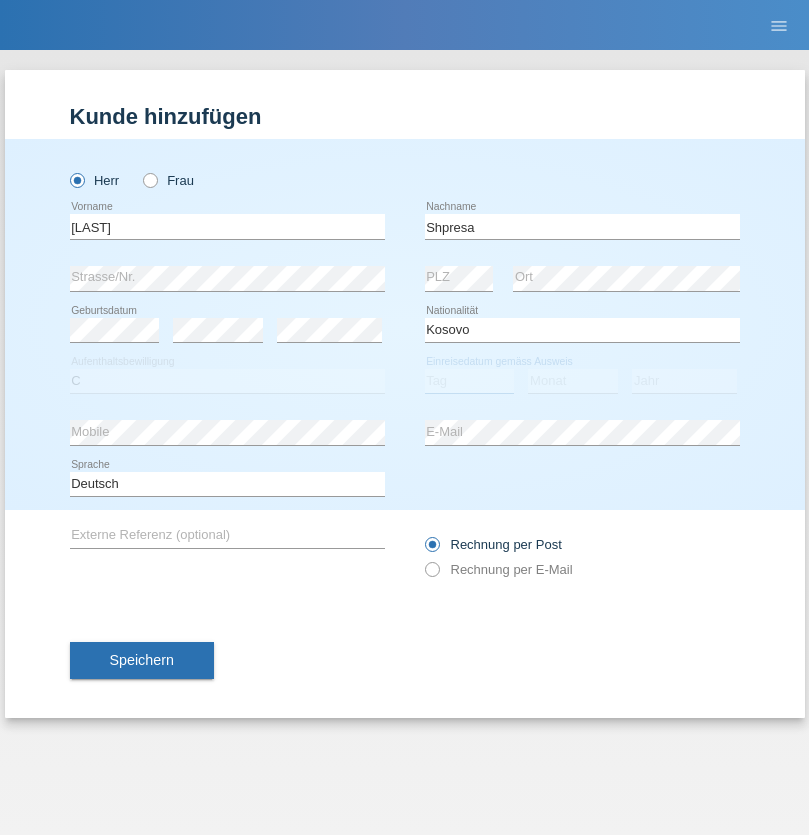 select on "08" 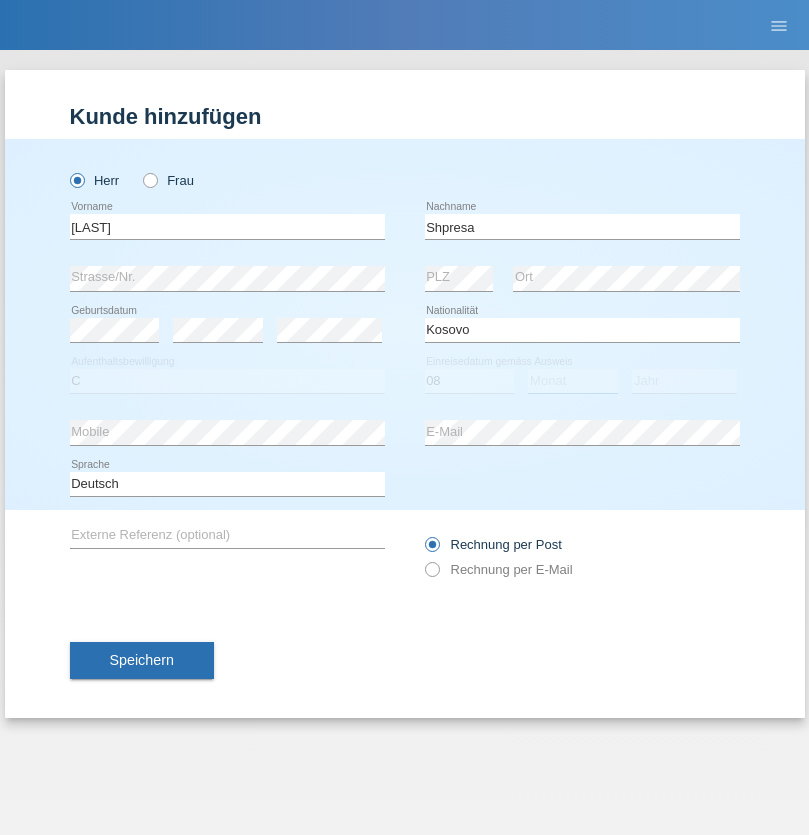 select on "02" 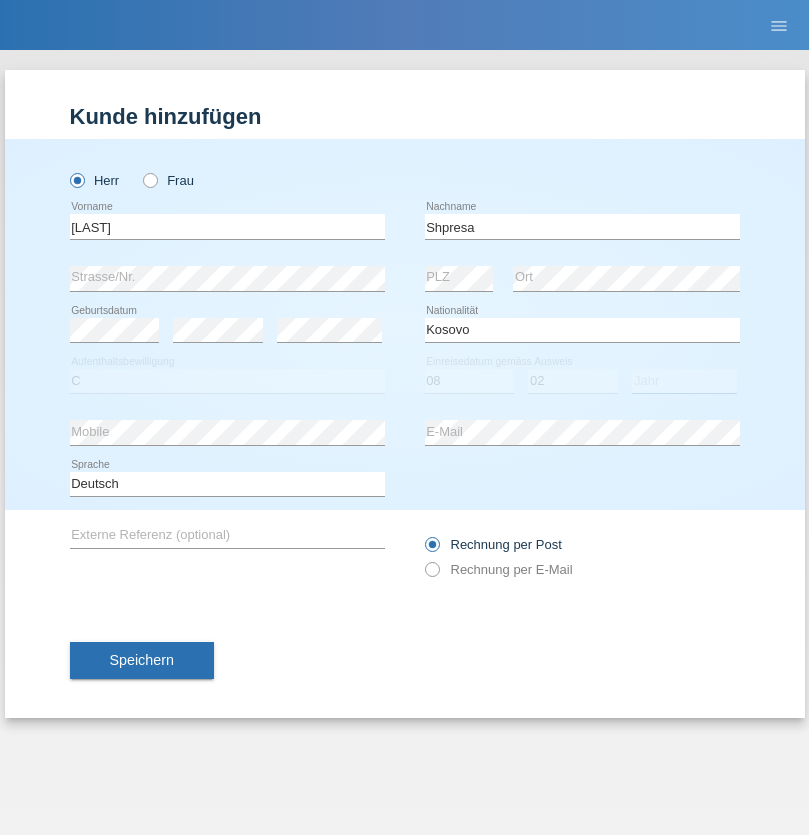select on "1979" 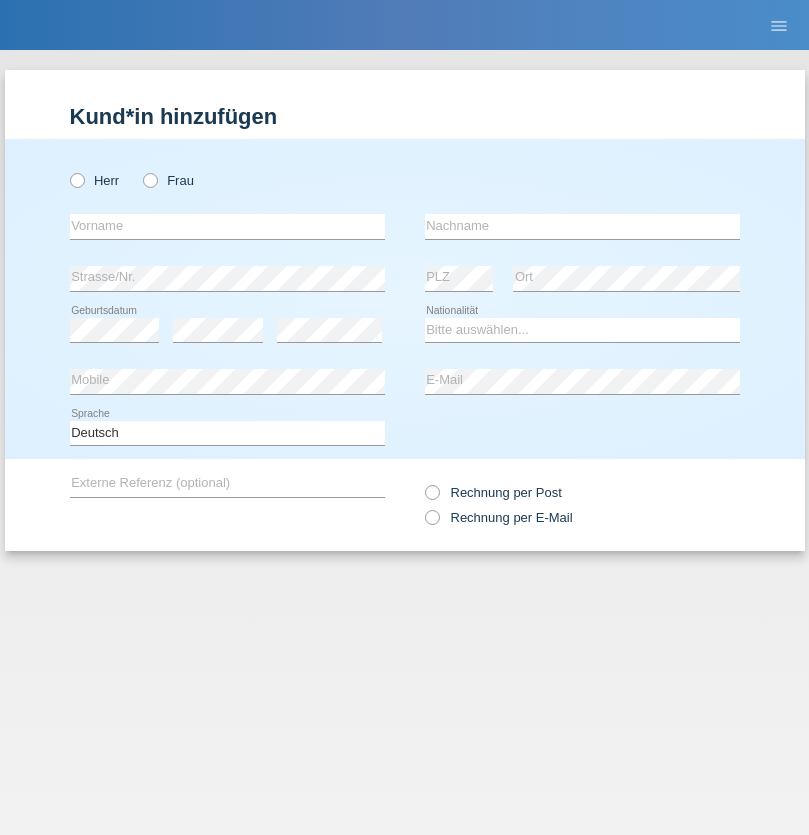 radio on "true" 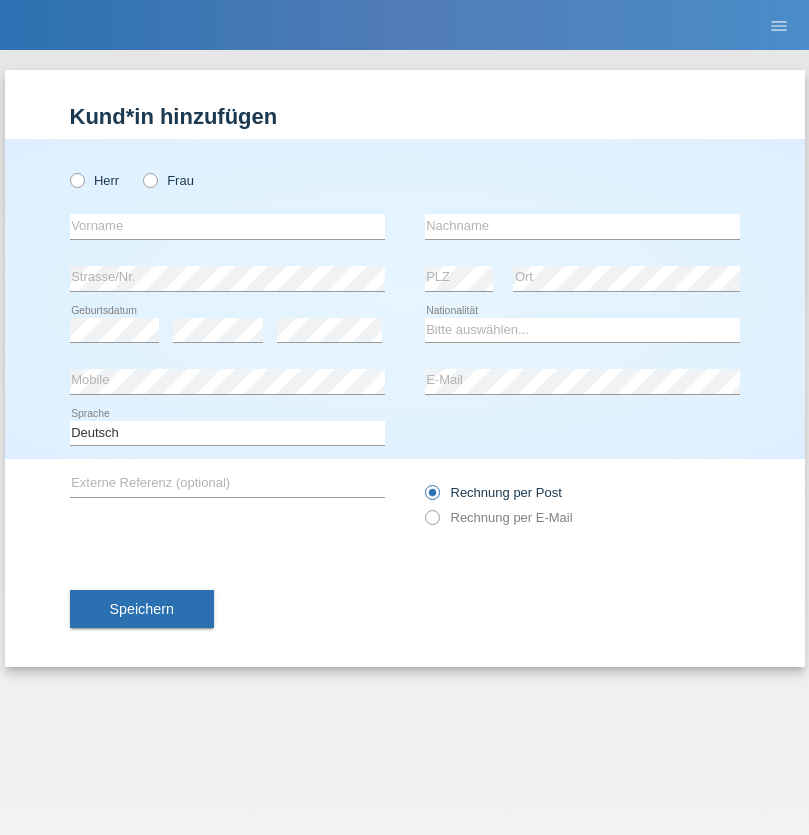 radio on "true" 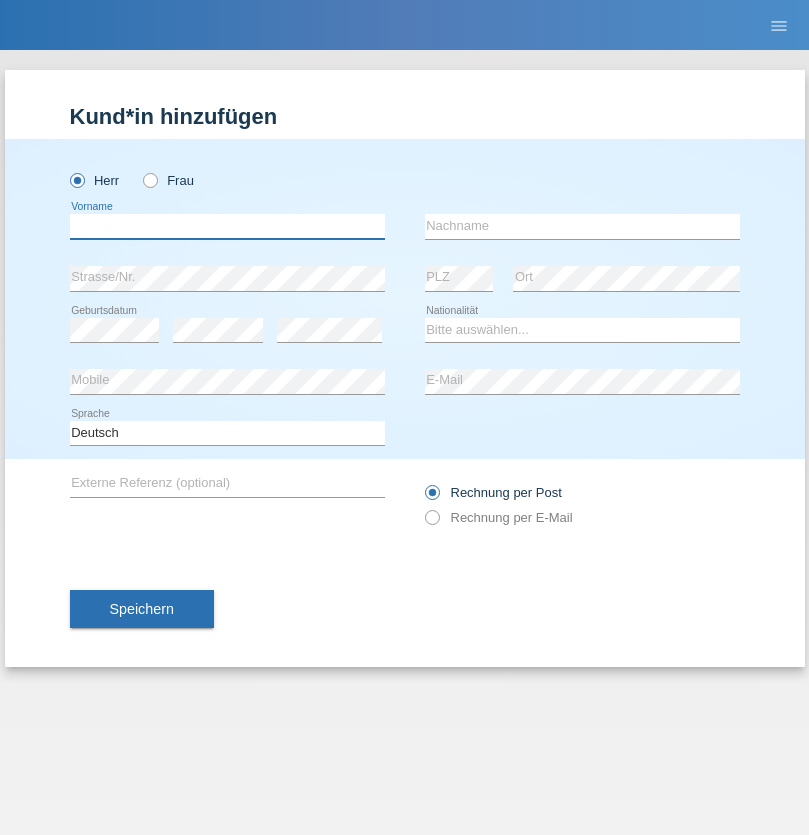 click at bounding box center [227, 226] 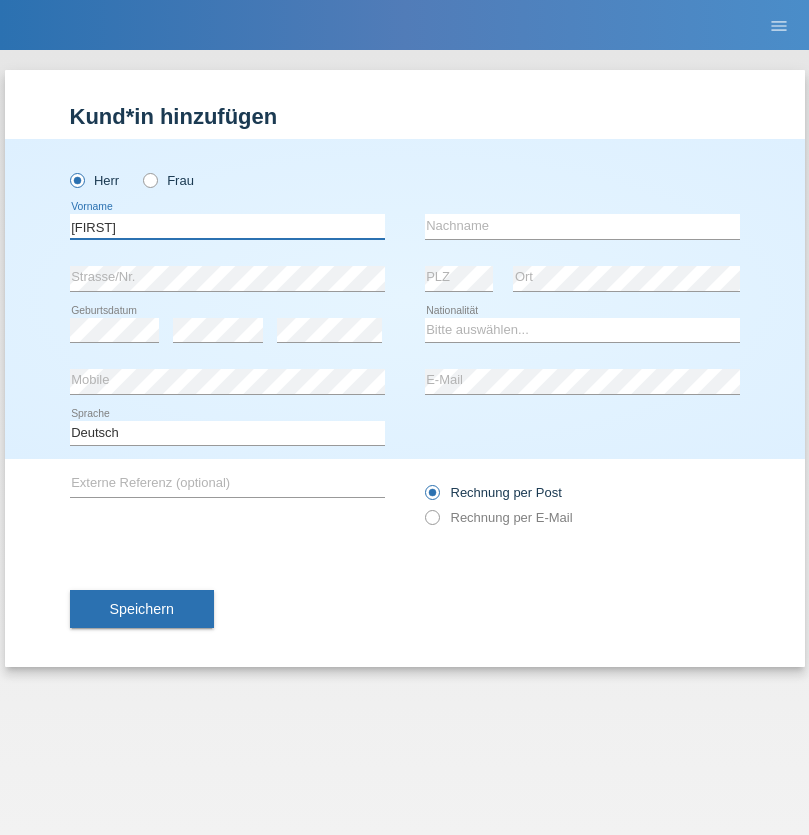 type on "Timo" 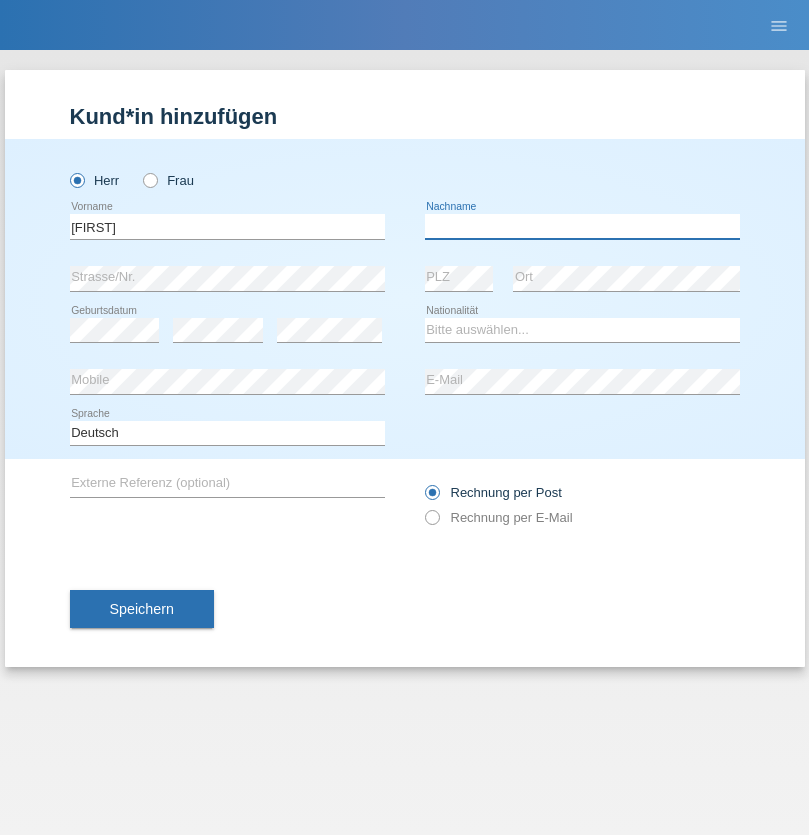 click at bounding box center (582, 226) 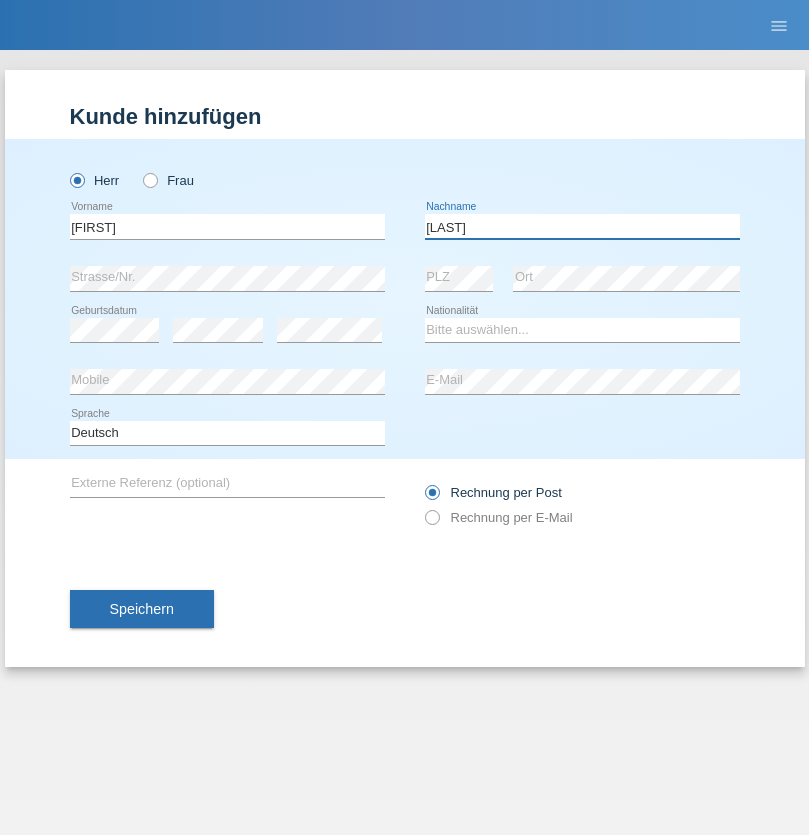 type on "Ledermann" 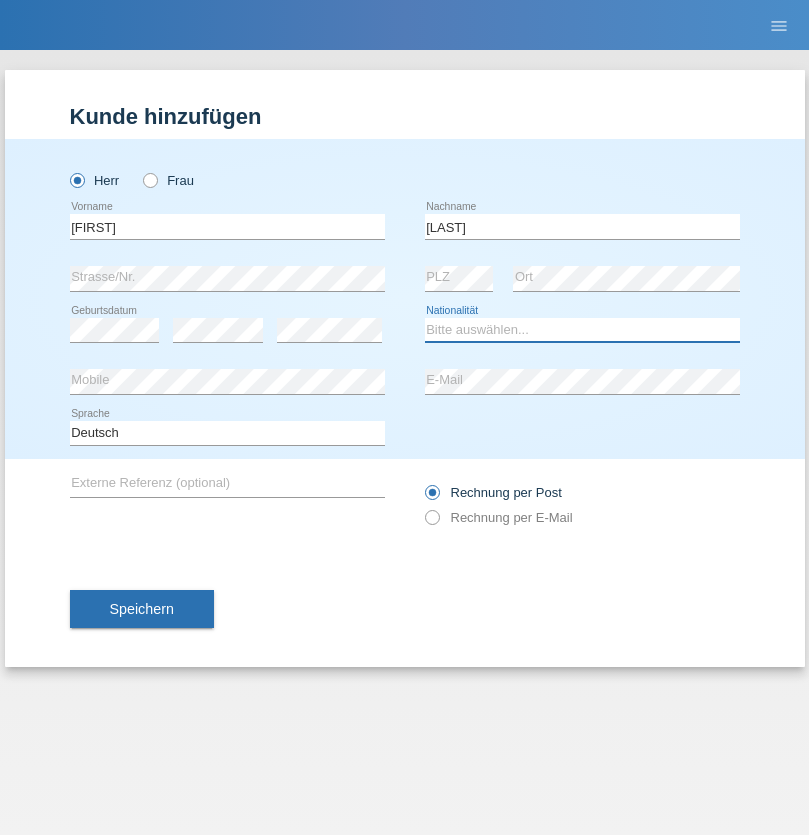 select on "CH" 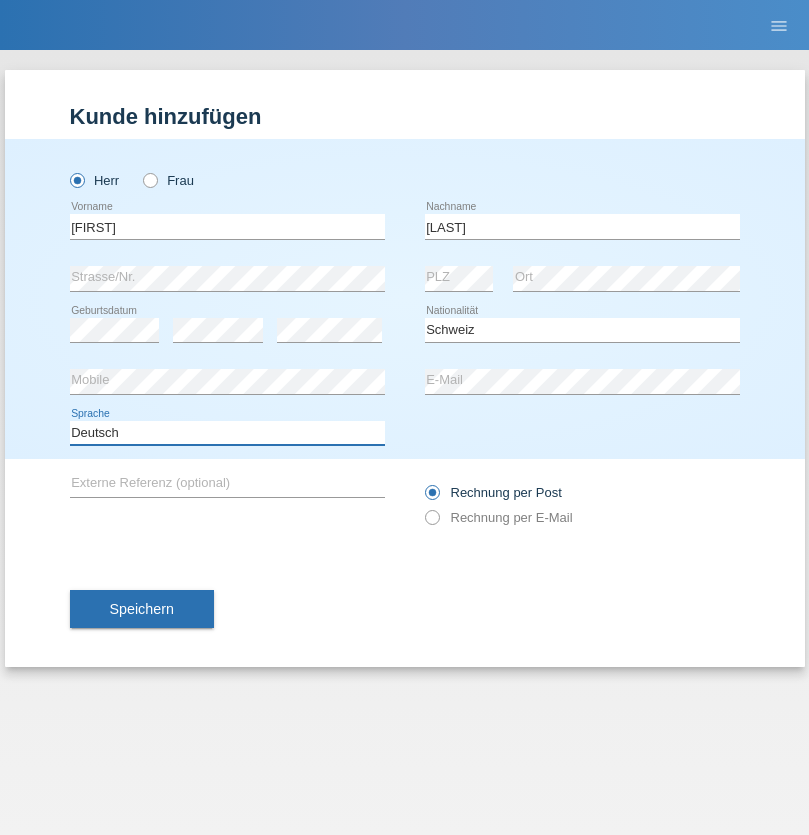 select on "en" 